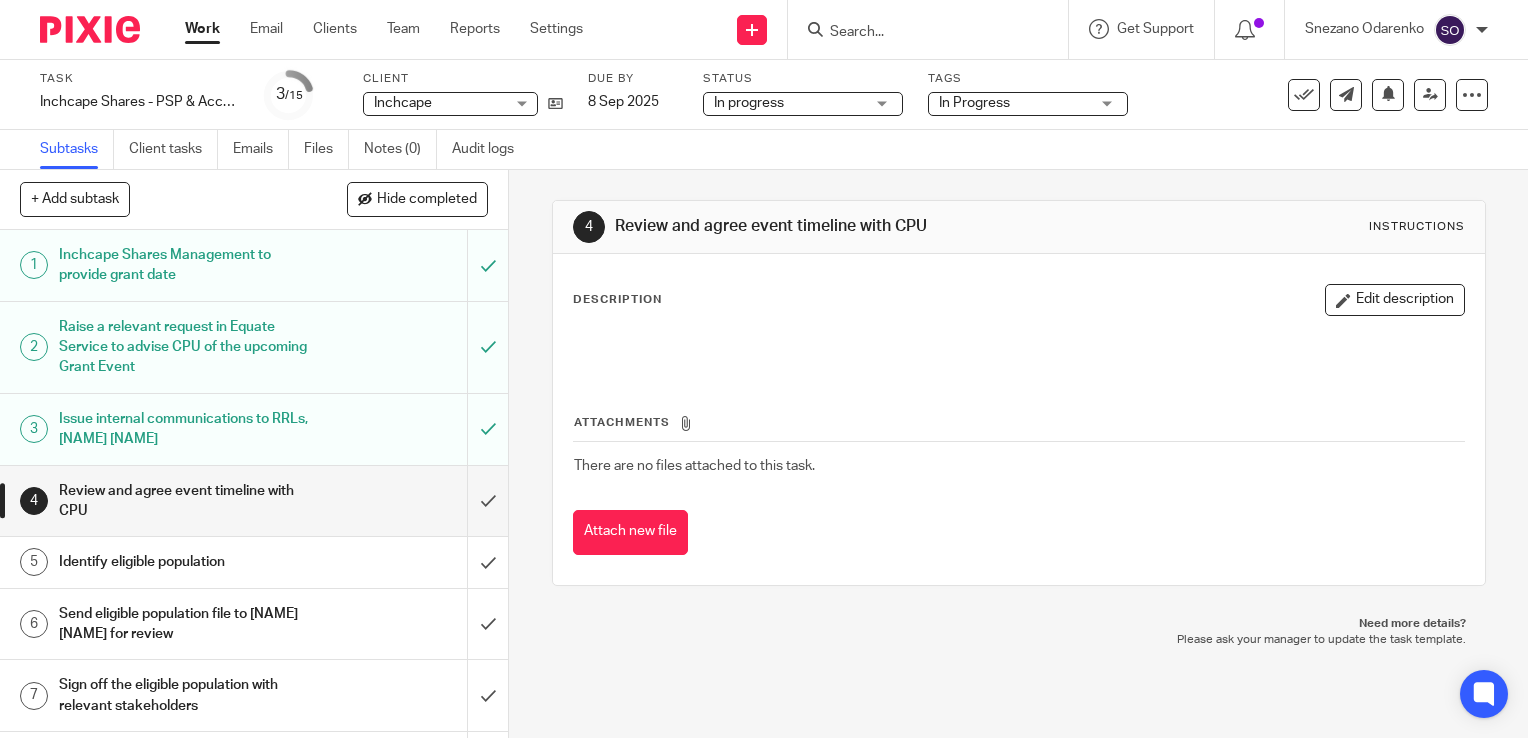 scroll, scrollTop: 0, scrollLeft: 0, axis: both 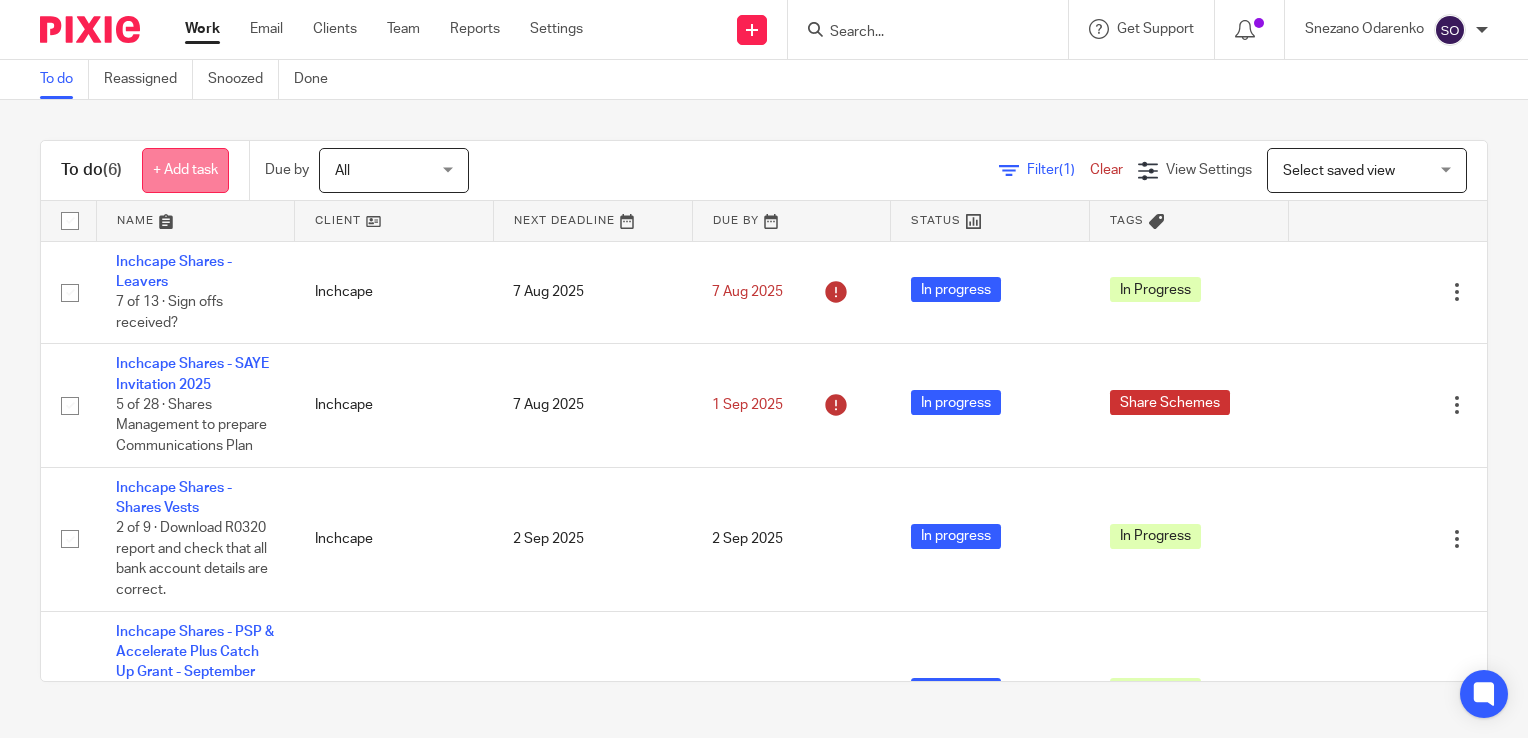 click on "+ Add task" at bounding box center (185, 170) 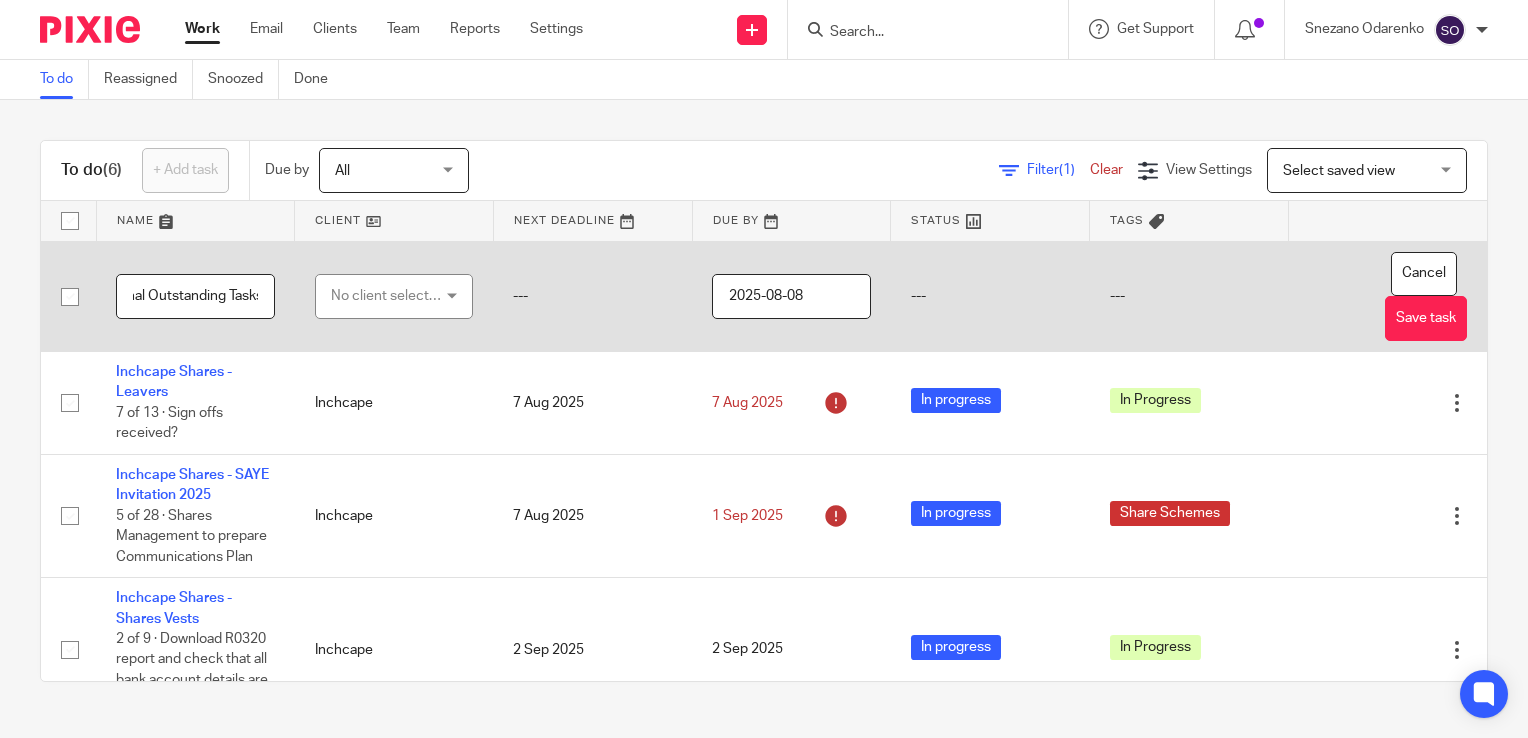 scroll, scrollTop: 0, scrollLeft: 172, axis: horizontal 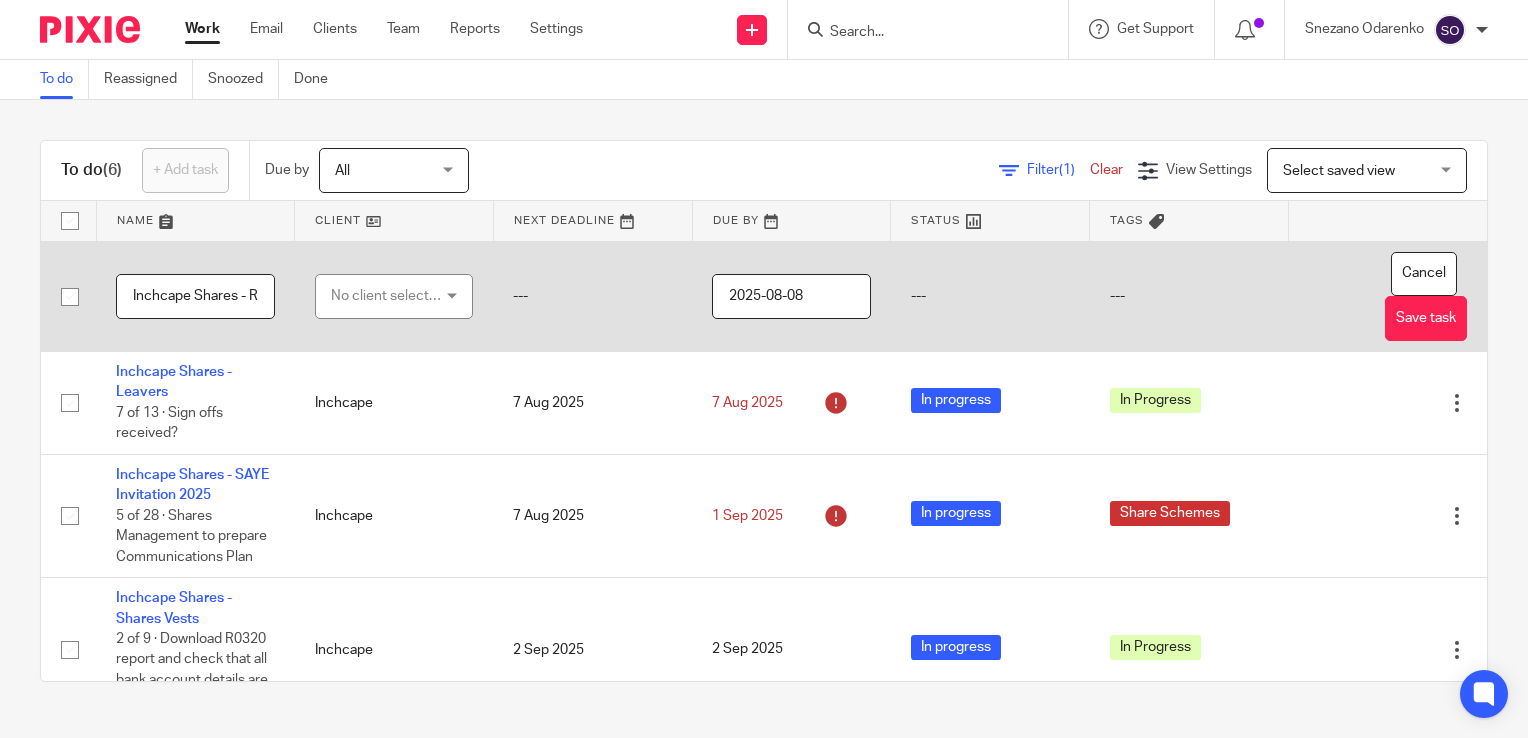 drag, startPoint x: 212, startPoint y: 300, endPoint x: 128, endPoint y: 302, distance: 84.0238 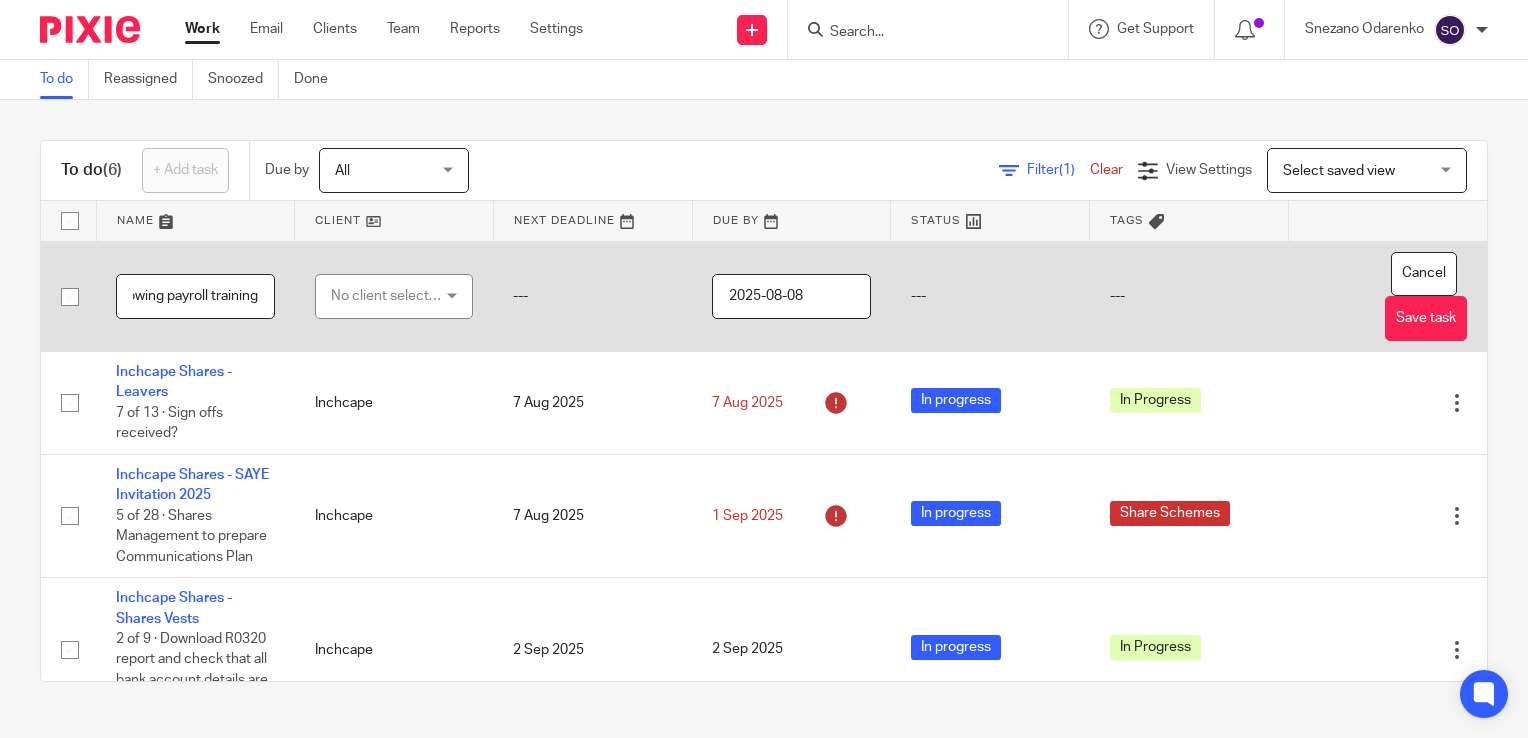 scroll, scrollTop: 0, scrollLeft: 270, axis: horizontal 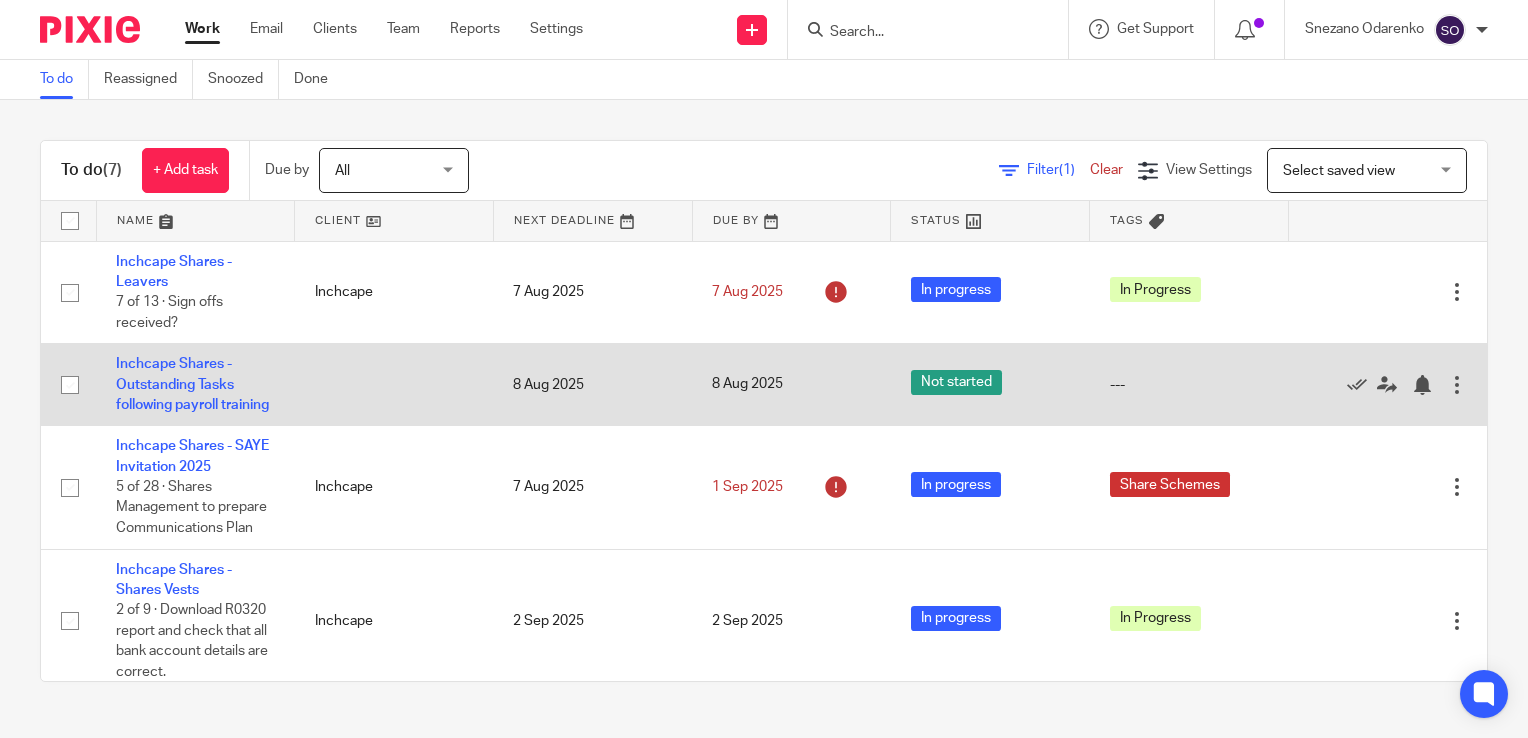 click at bounding box center [1457, 385] 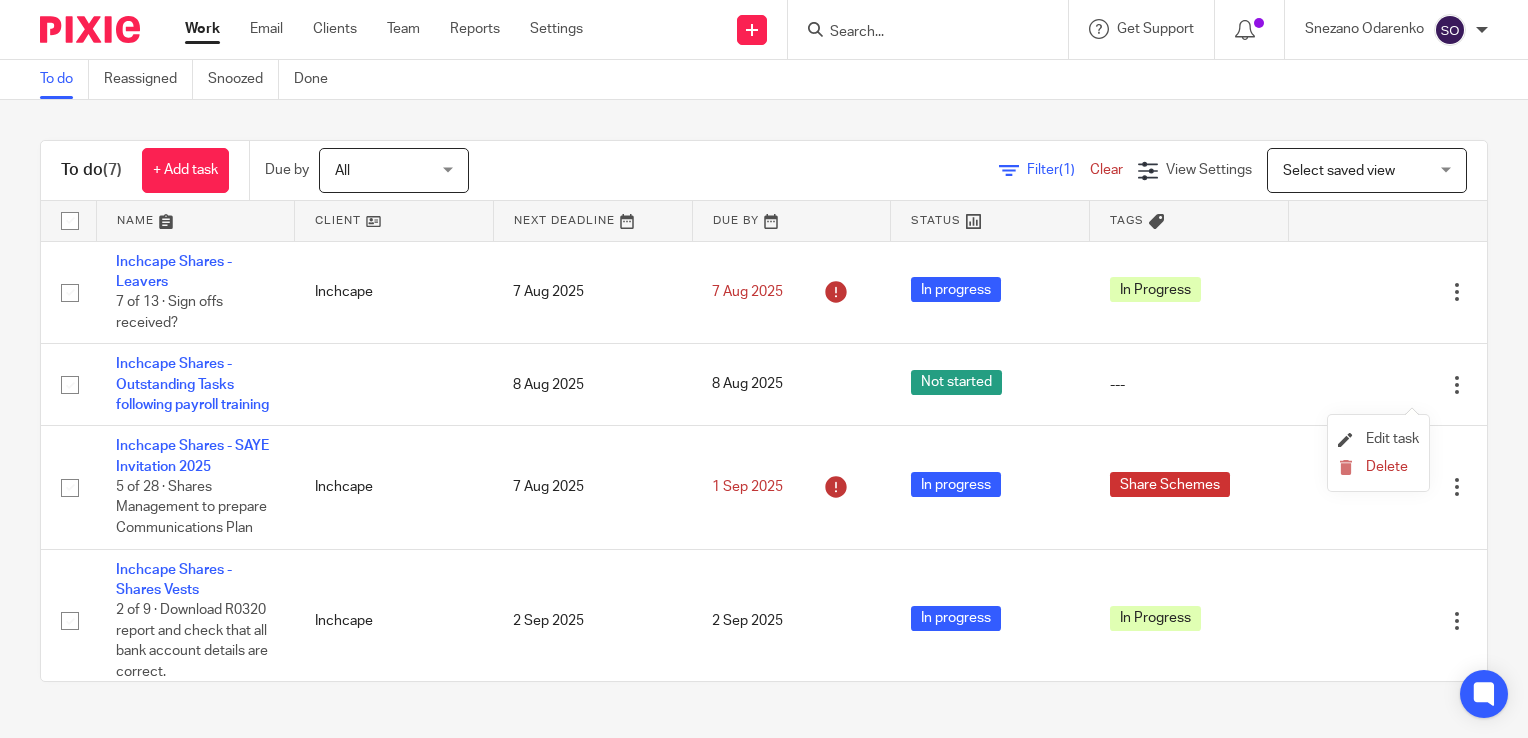 click on "Edit task" at bounding box center [1378, 440] 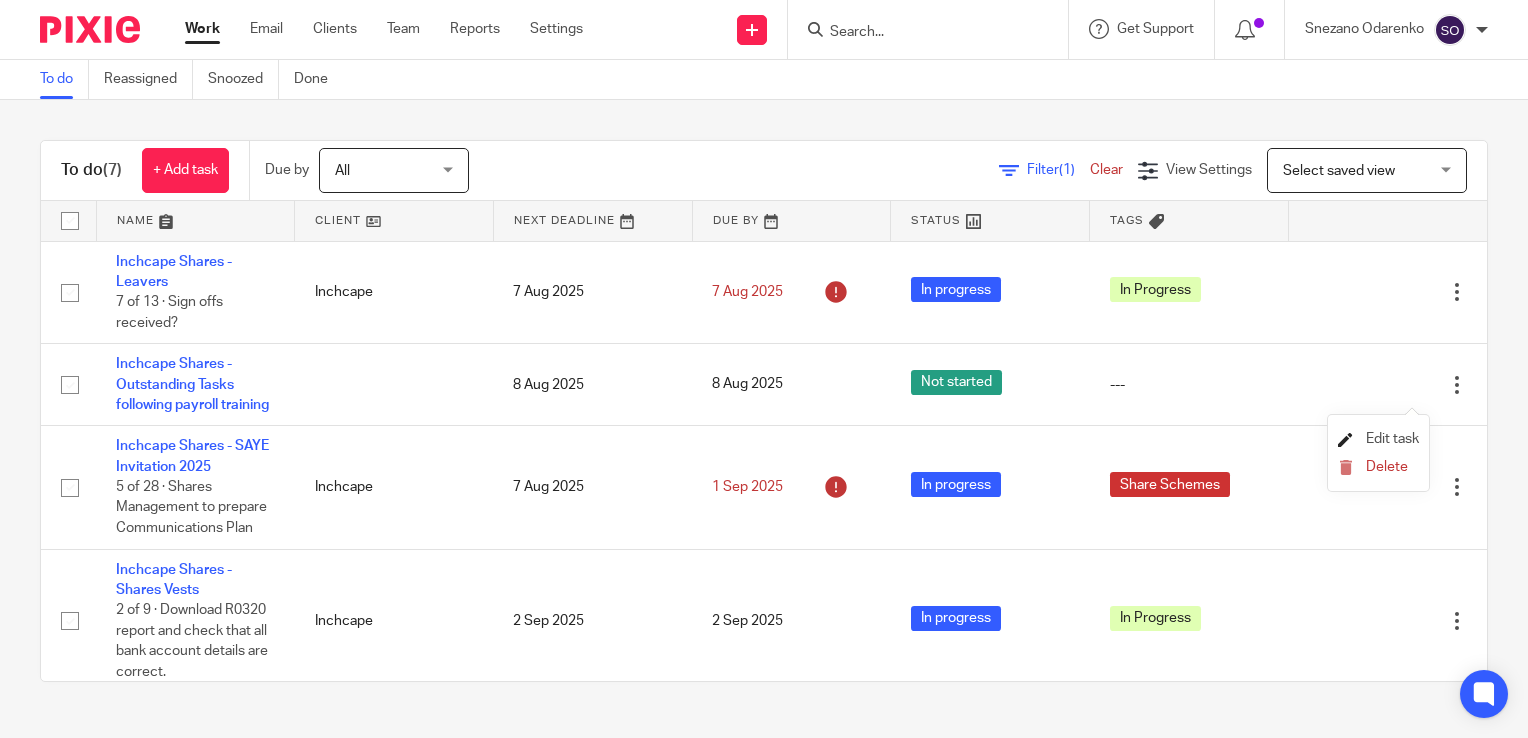 click on "Edit task" at bounding box center [1392, 439] 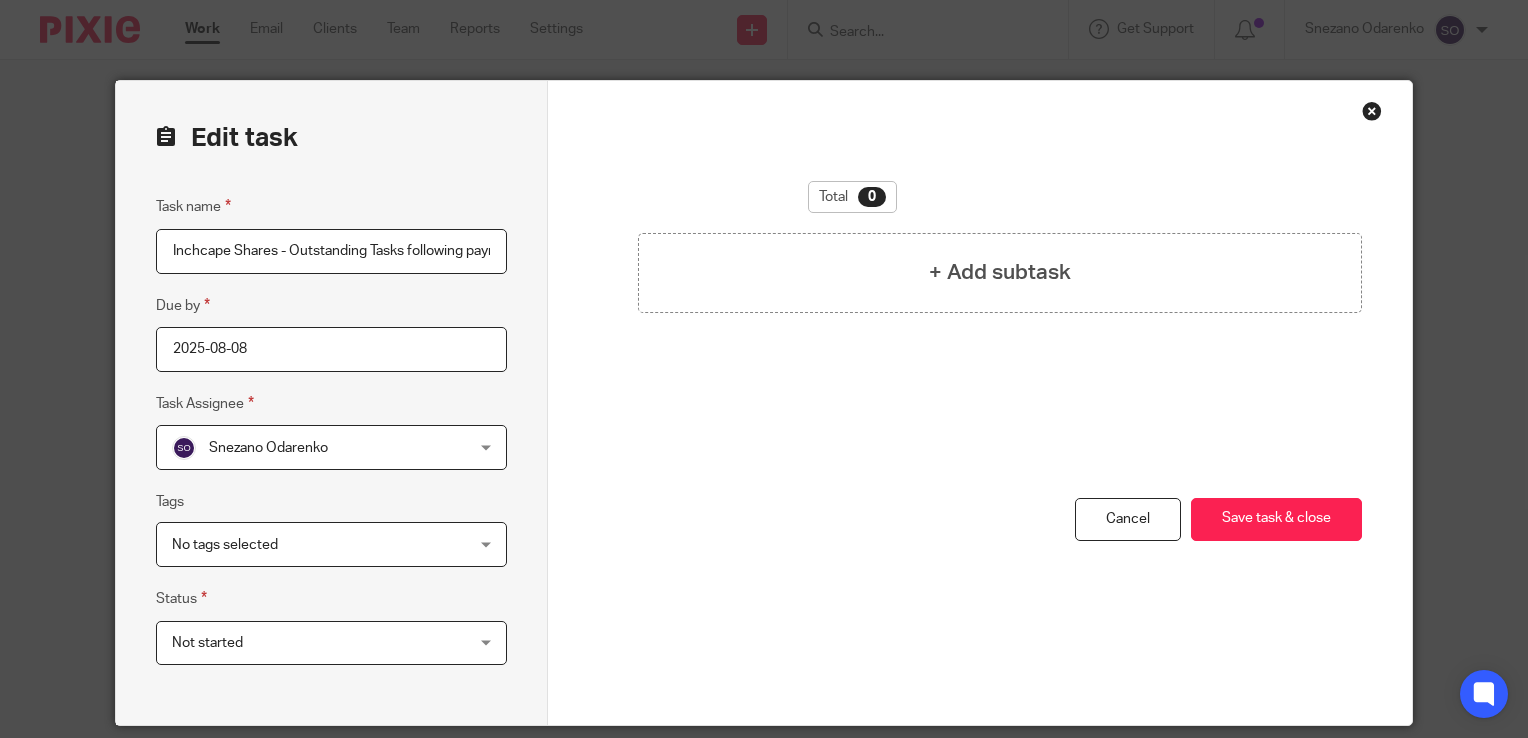 scroll, scrollTop: 0, scrollLeft: 0, axis: both 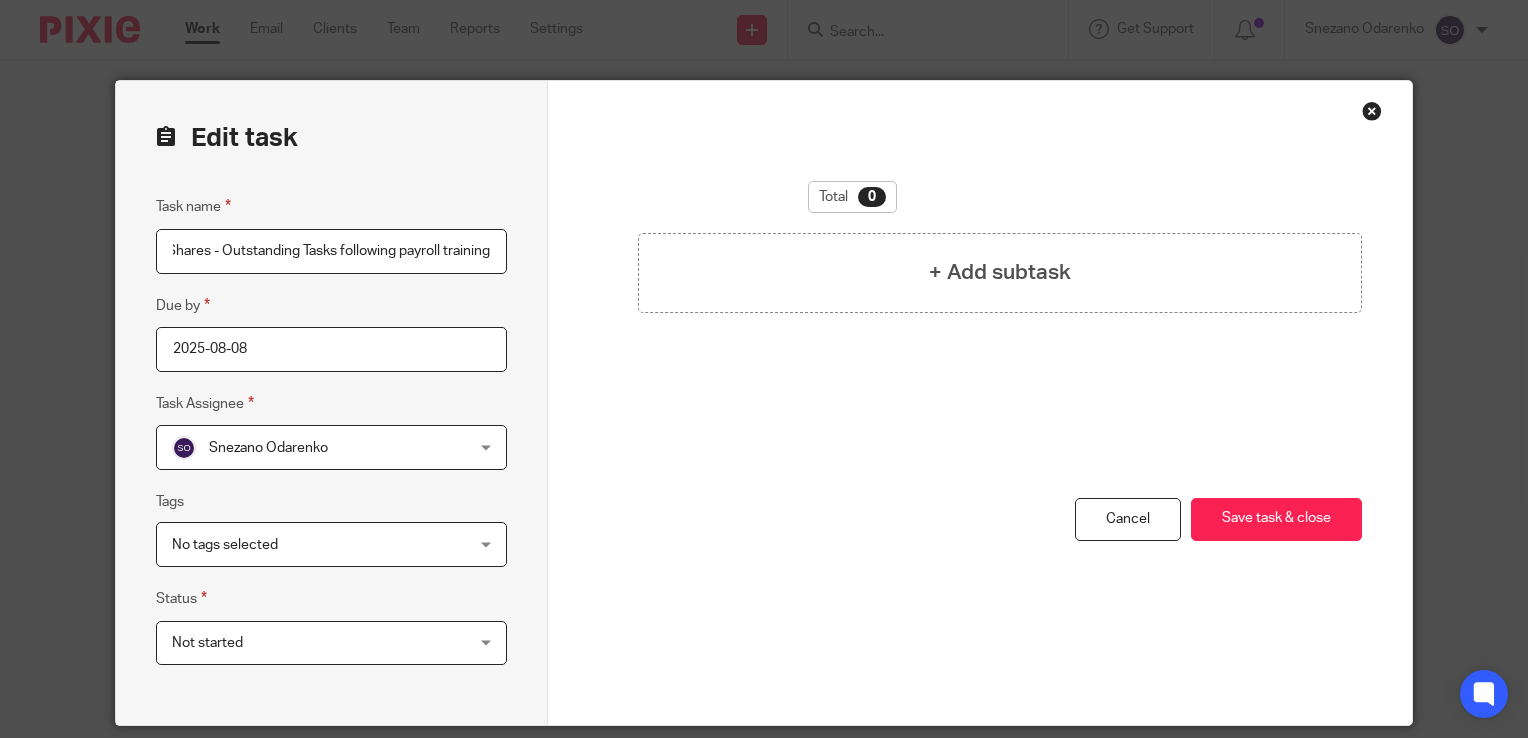 click on "2025-08-08" at bounding box center [331, 349] 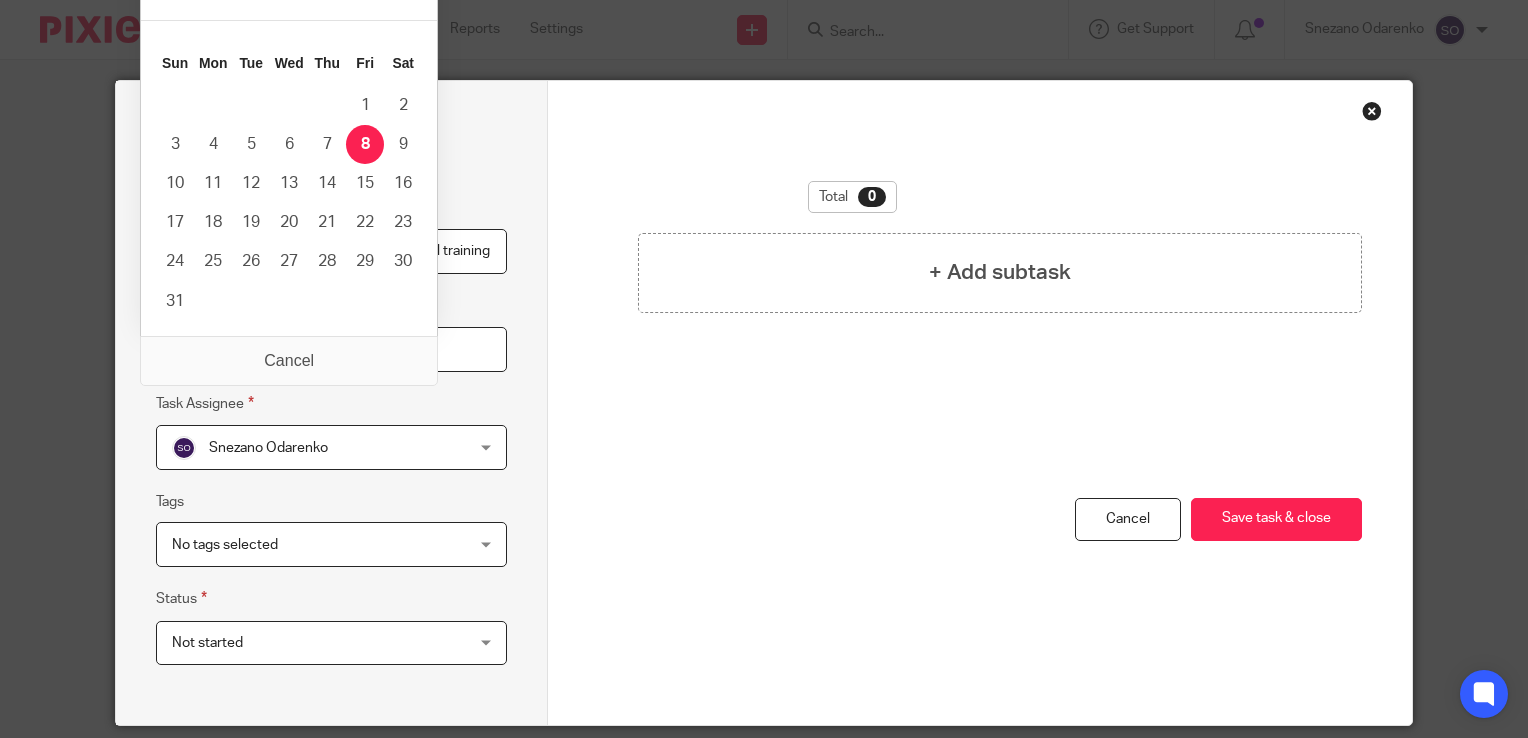 scroll, scrollTop: 0, scrollLeft: 0, axis: both 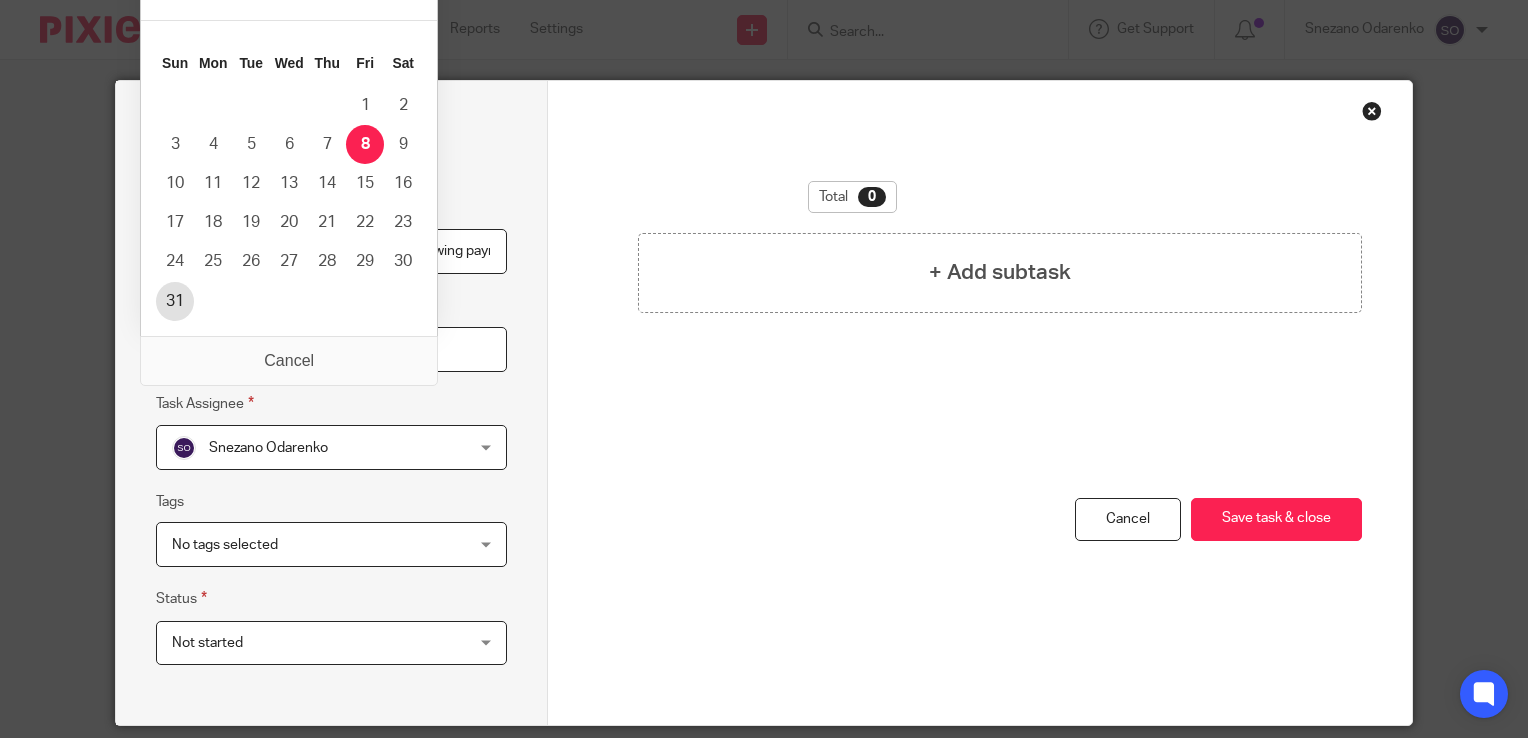 type on "2025-08-31" 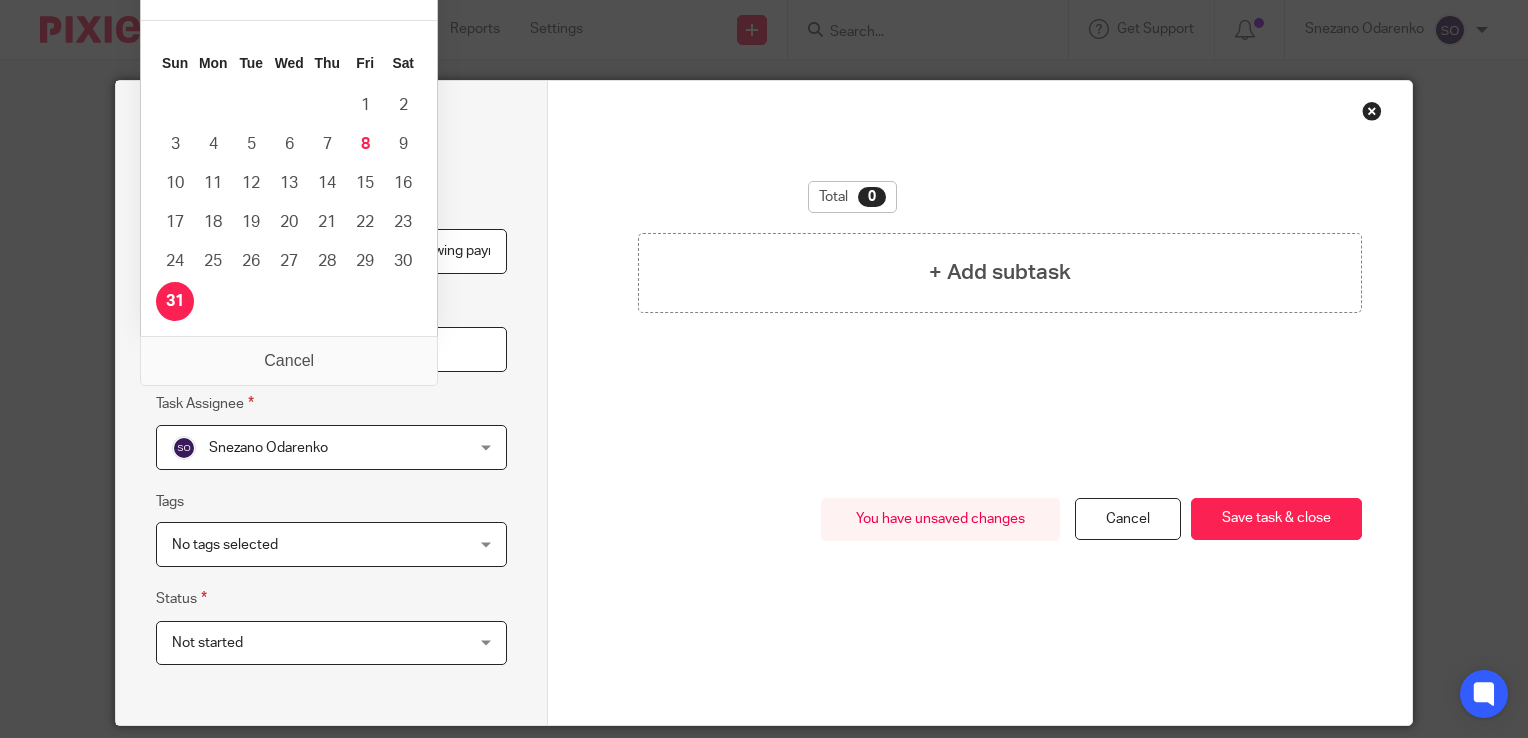 click on "2025-08-31" at bounding box center [331, 349] 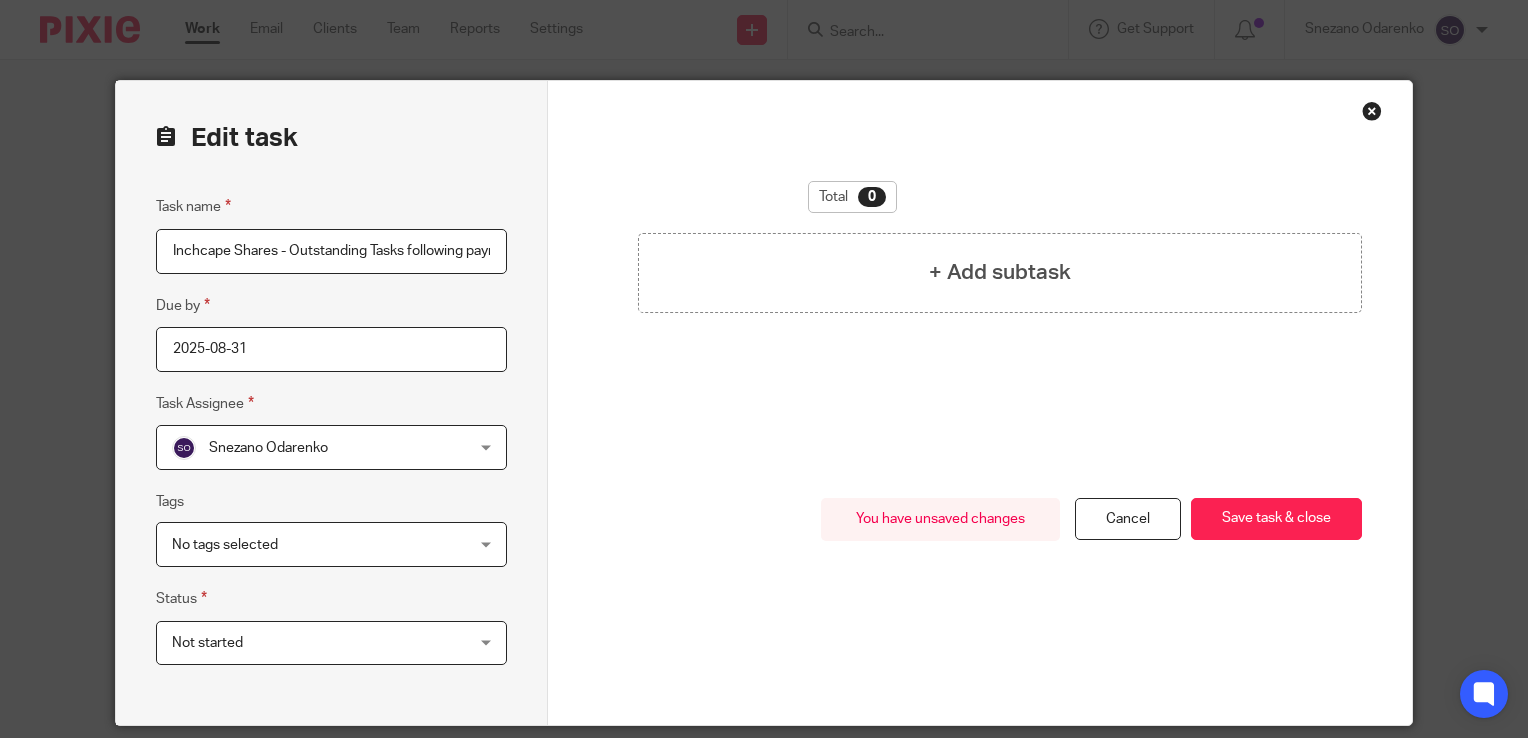 click on "Total  0     + Add subtask" at bounding box center (980, 339) 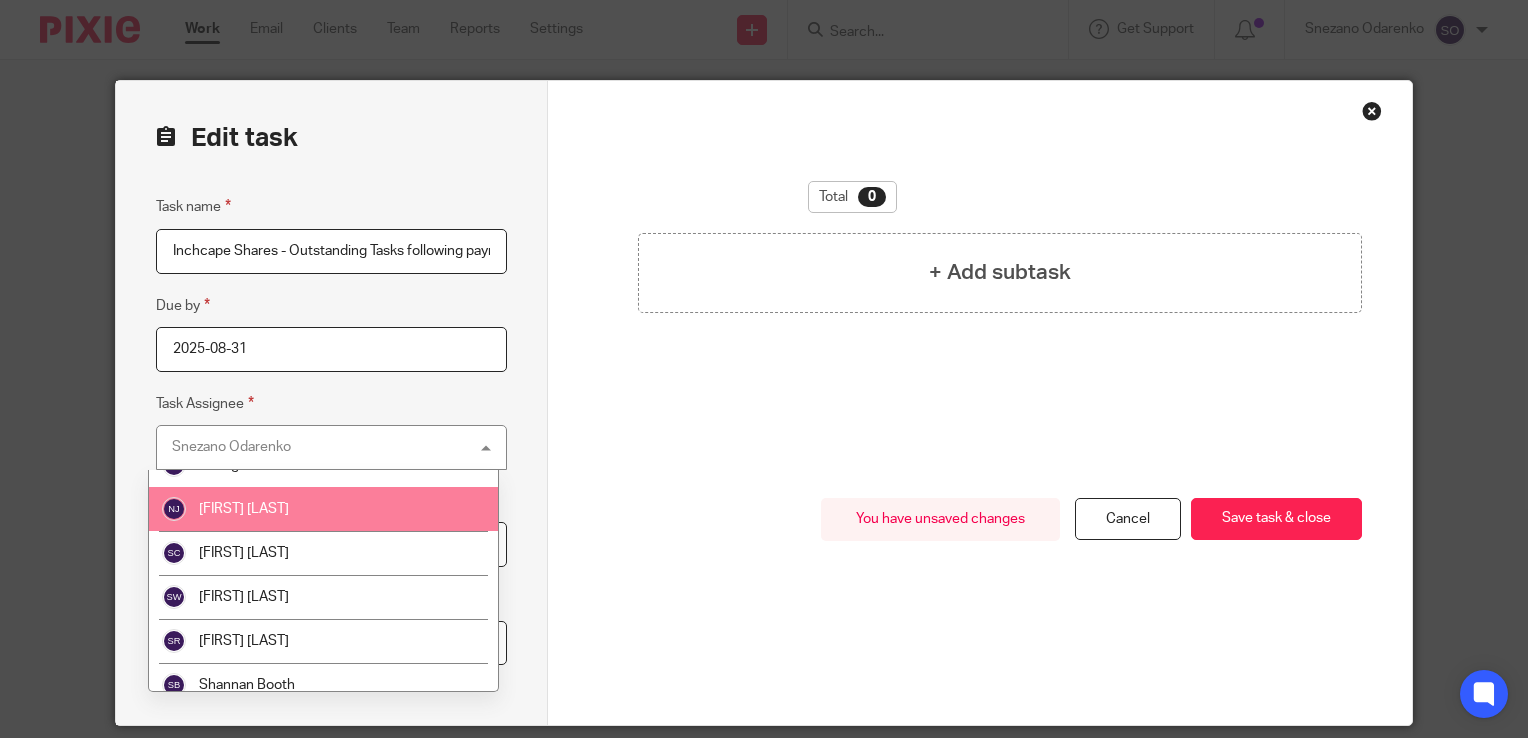 scroll, scrollTop: 526, scrollLeft: 0, axis: vertical 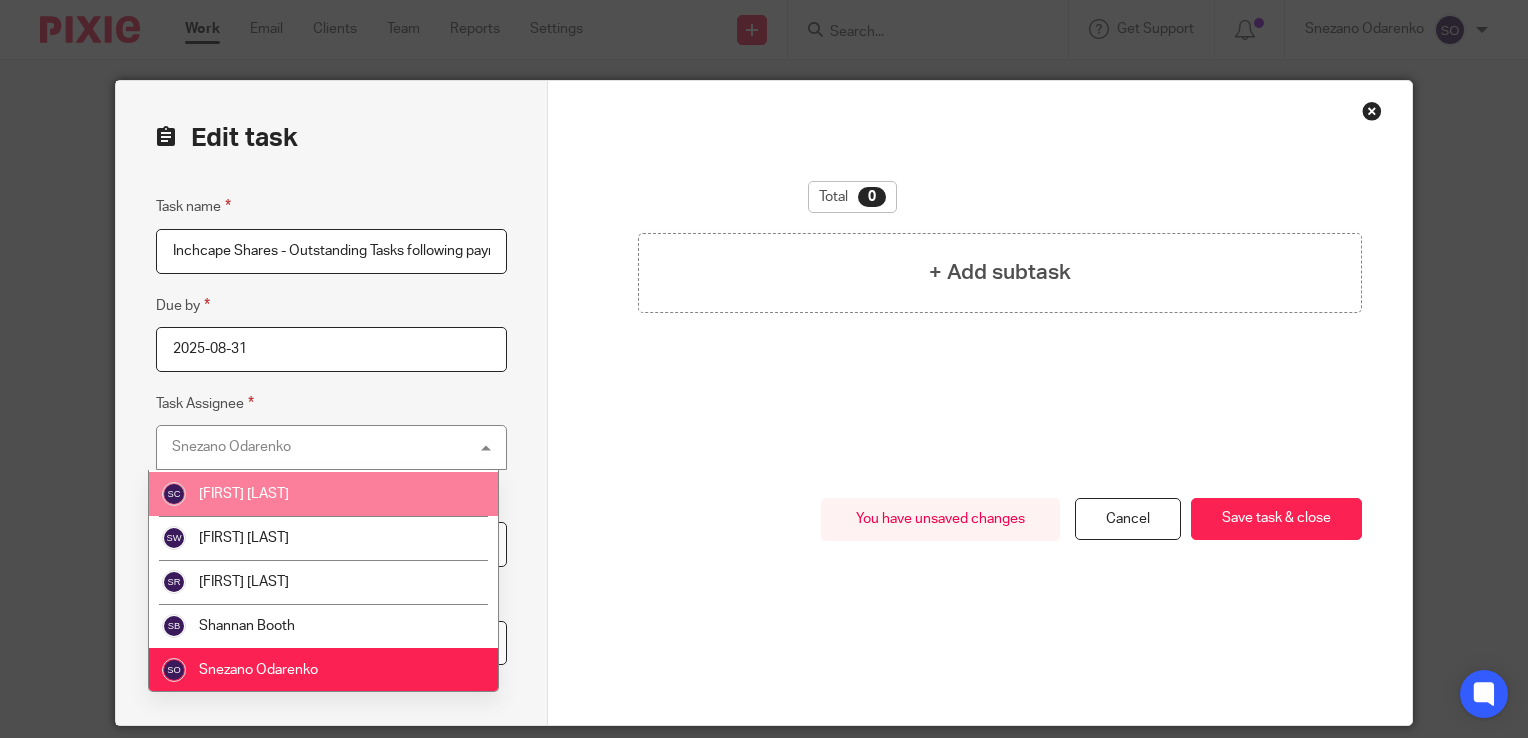 click on "You have unsaved changes
Cancel
Save task & close   Save task & close" at bounding box center (980, 612) 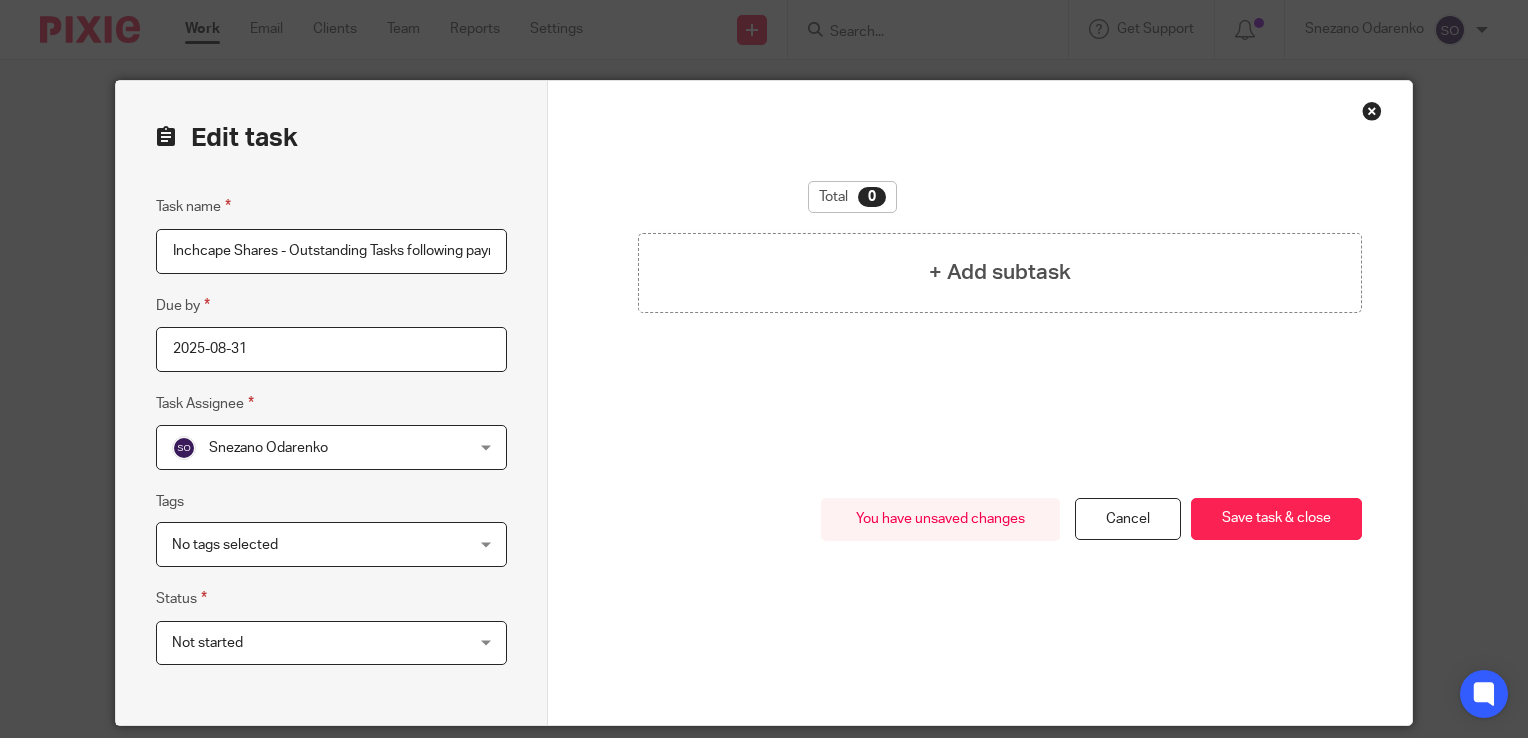 click on "No tags selected" at bounding box center (305, 544) 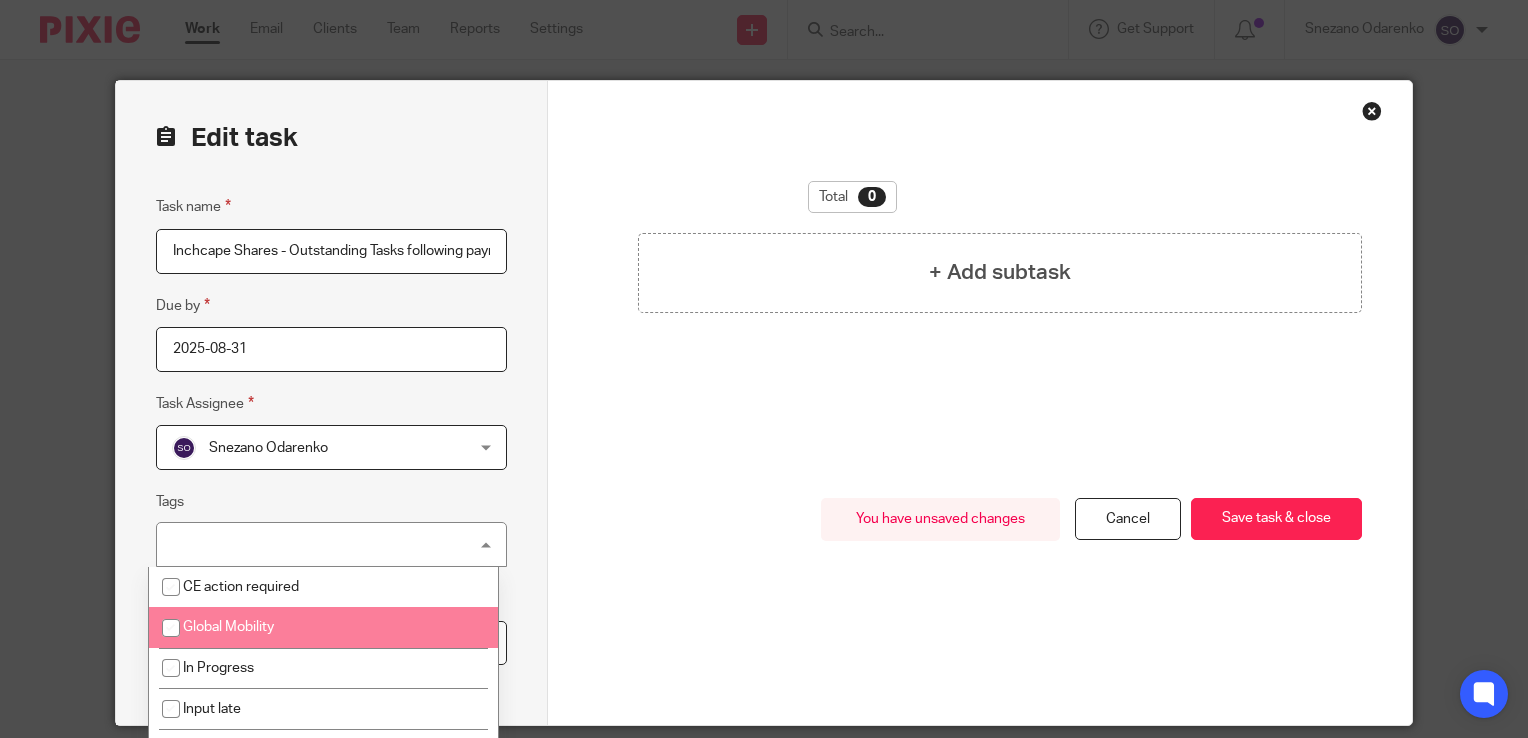 scroll, scrollTop: 44, scrollLeft: 0, axis: vertical 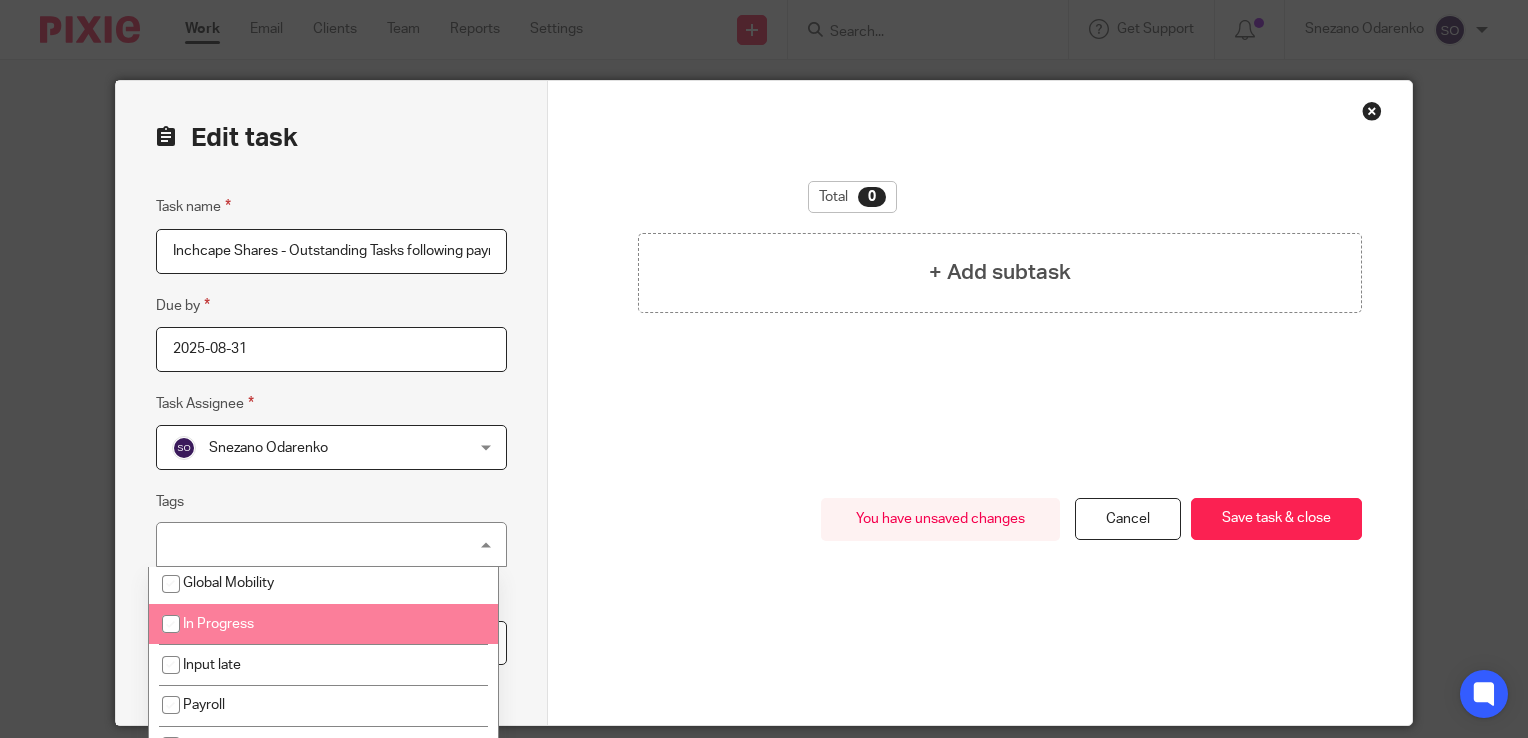 click on "In Progress" at bounding box center (324, 624) 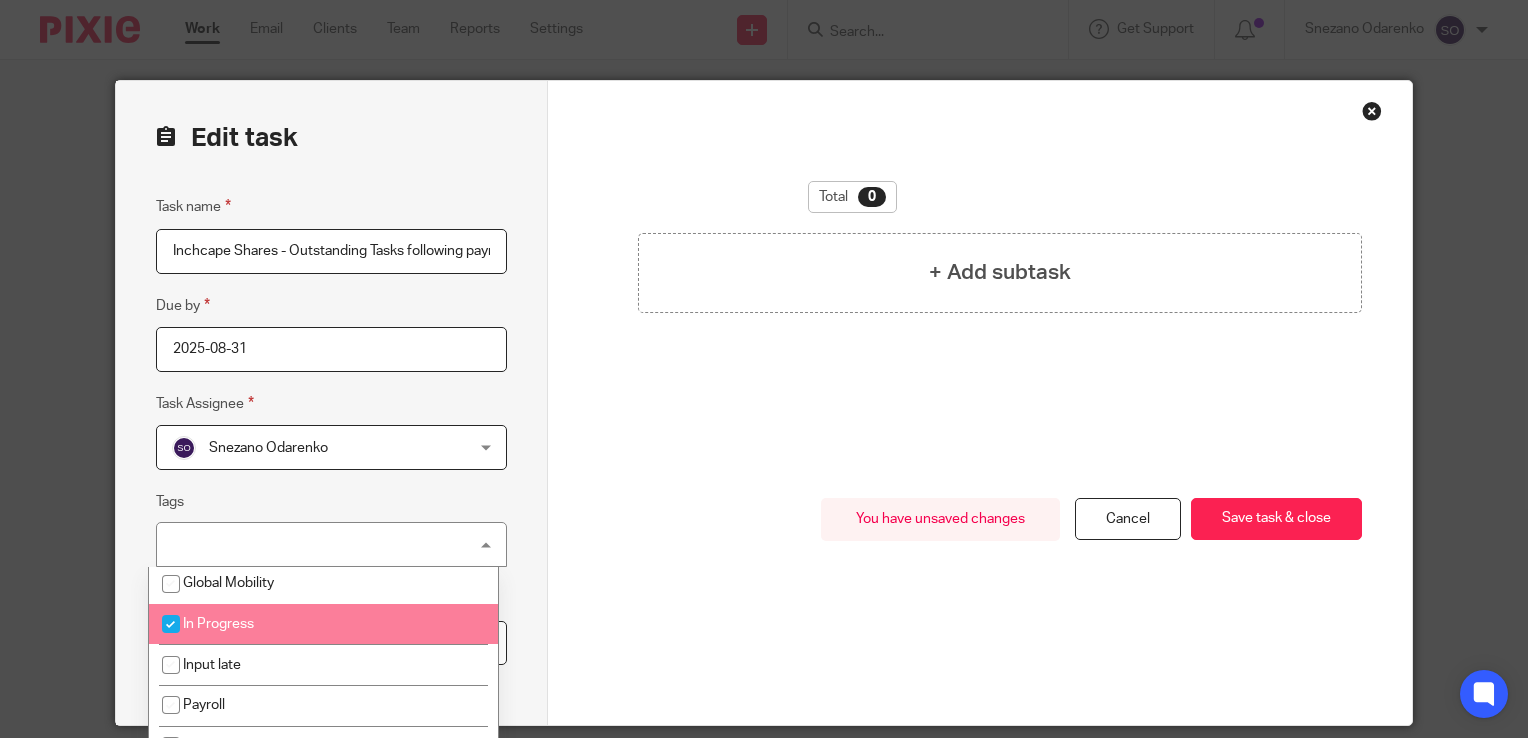 checkbox on "true" 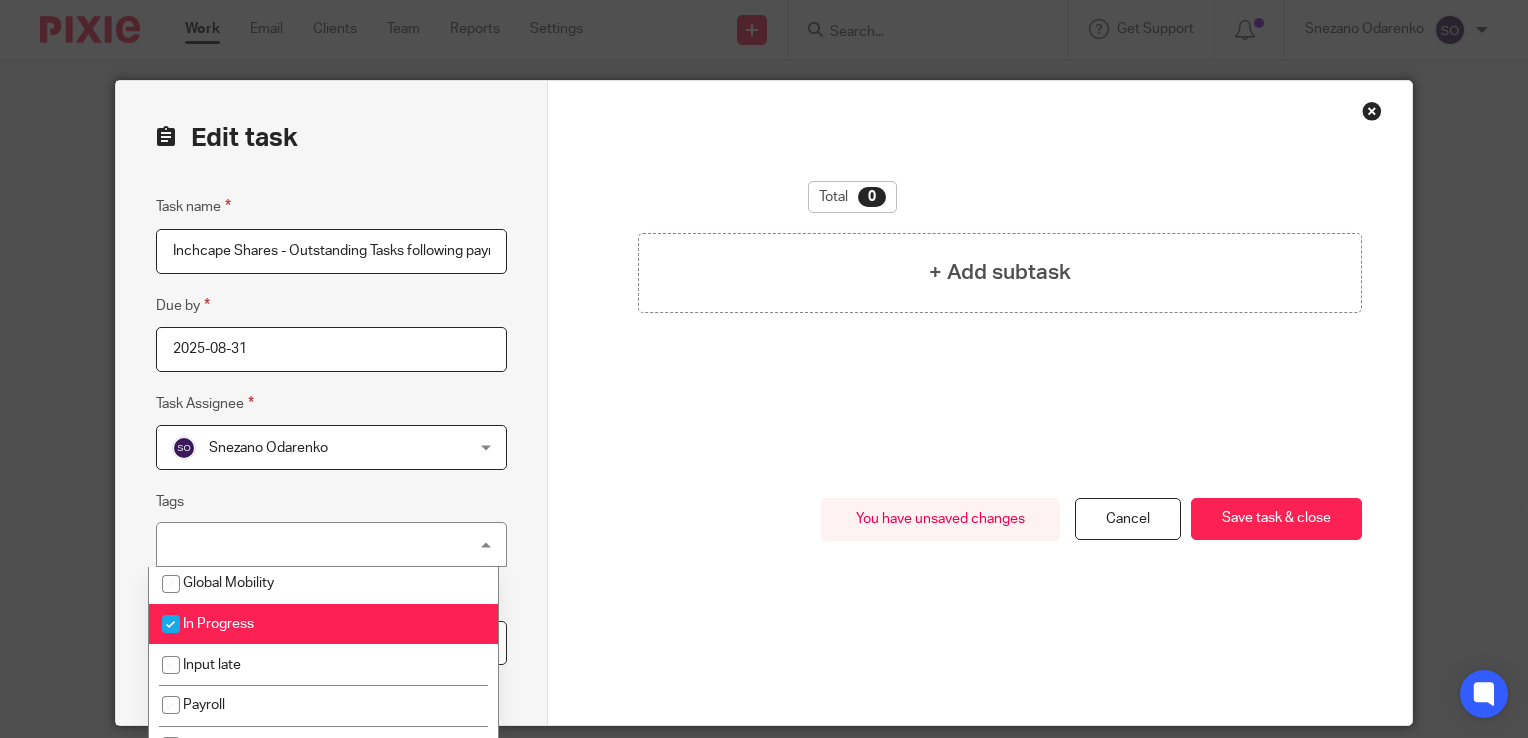 click on "You have unsaved changes
Cancel
Save task & close   Save task & close" at bounding box center [980, 612] 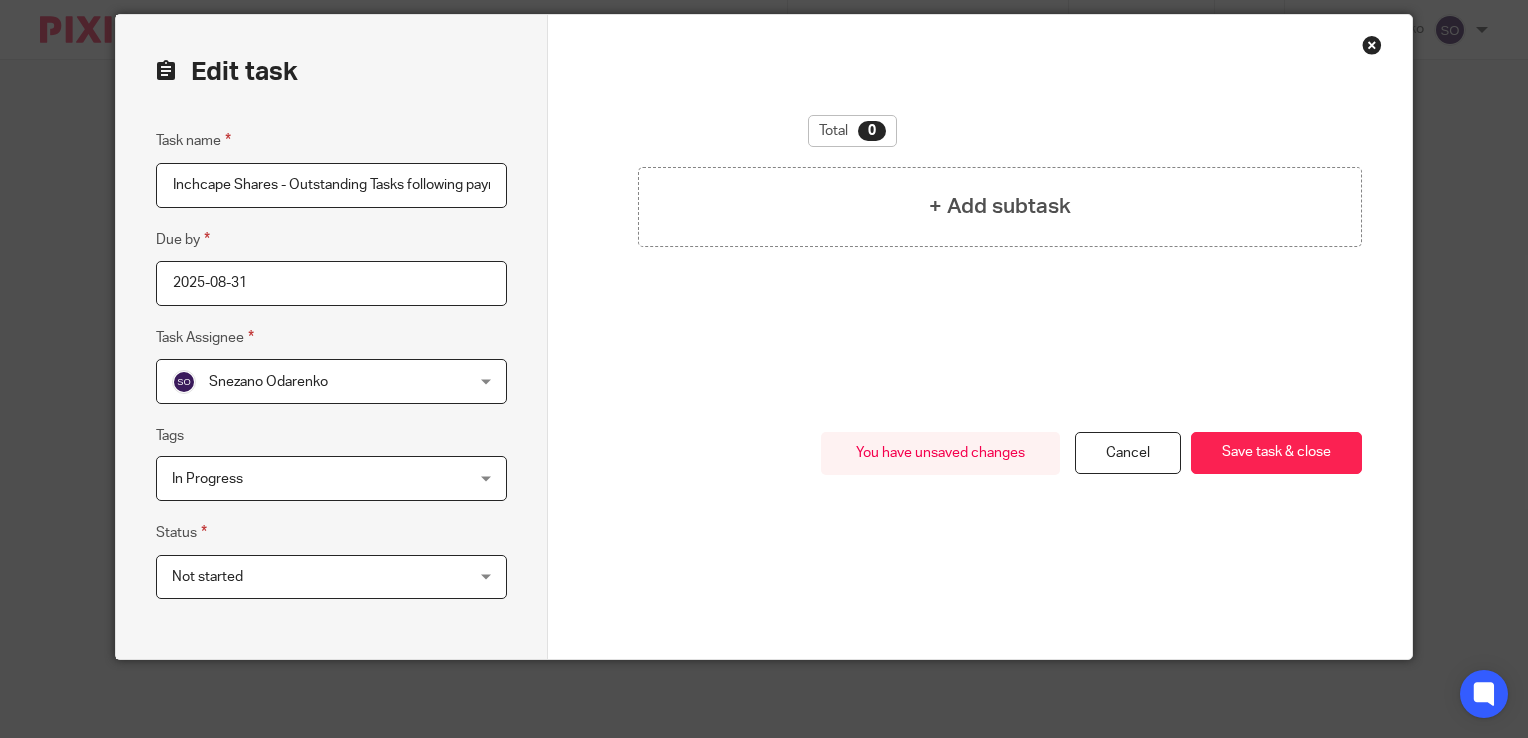 scroll, scrollTop: 67, scrollLeft: 0, axis: vertical 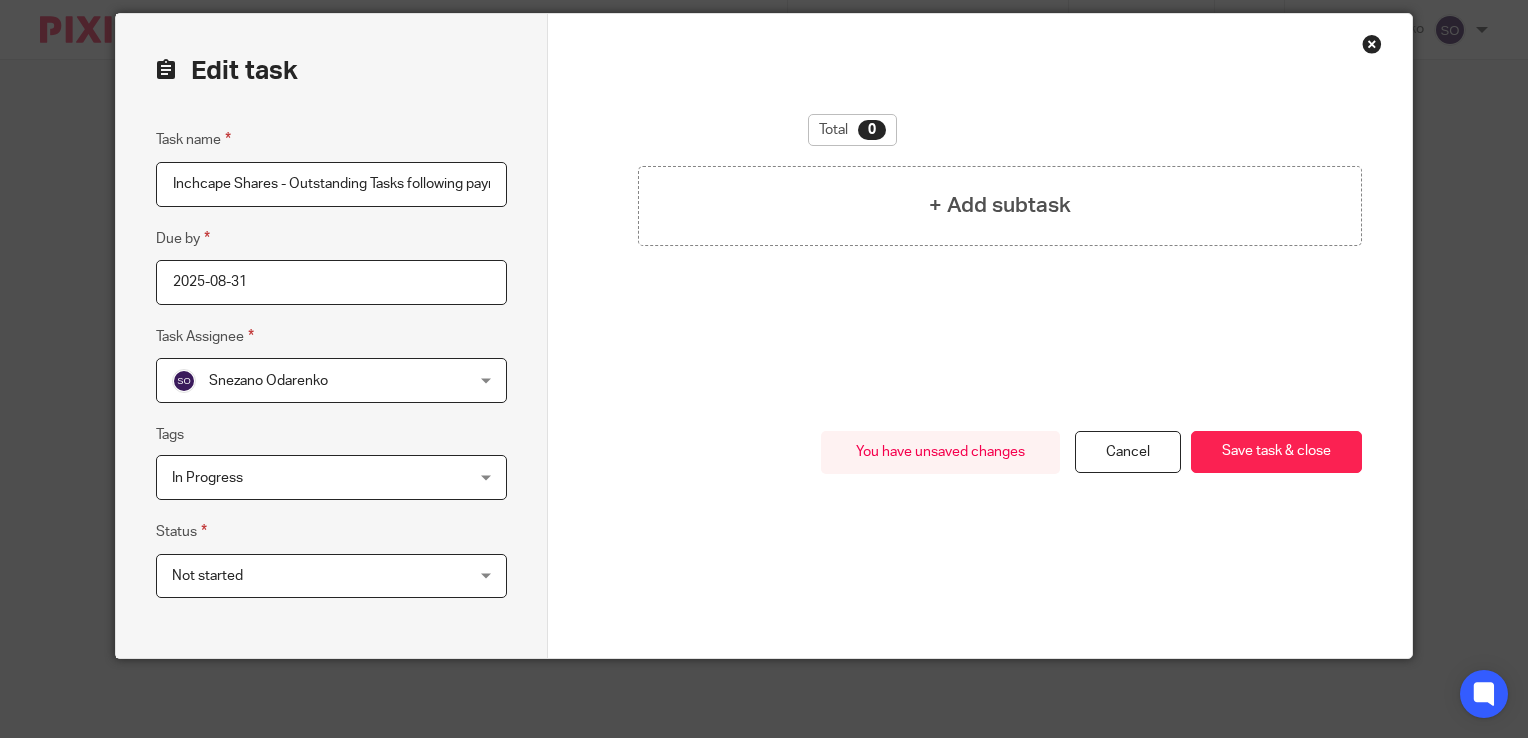 click on "Not started" at bounding box center [305, 576] 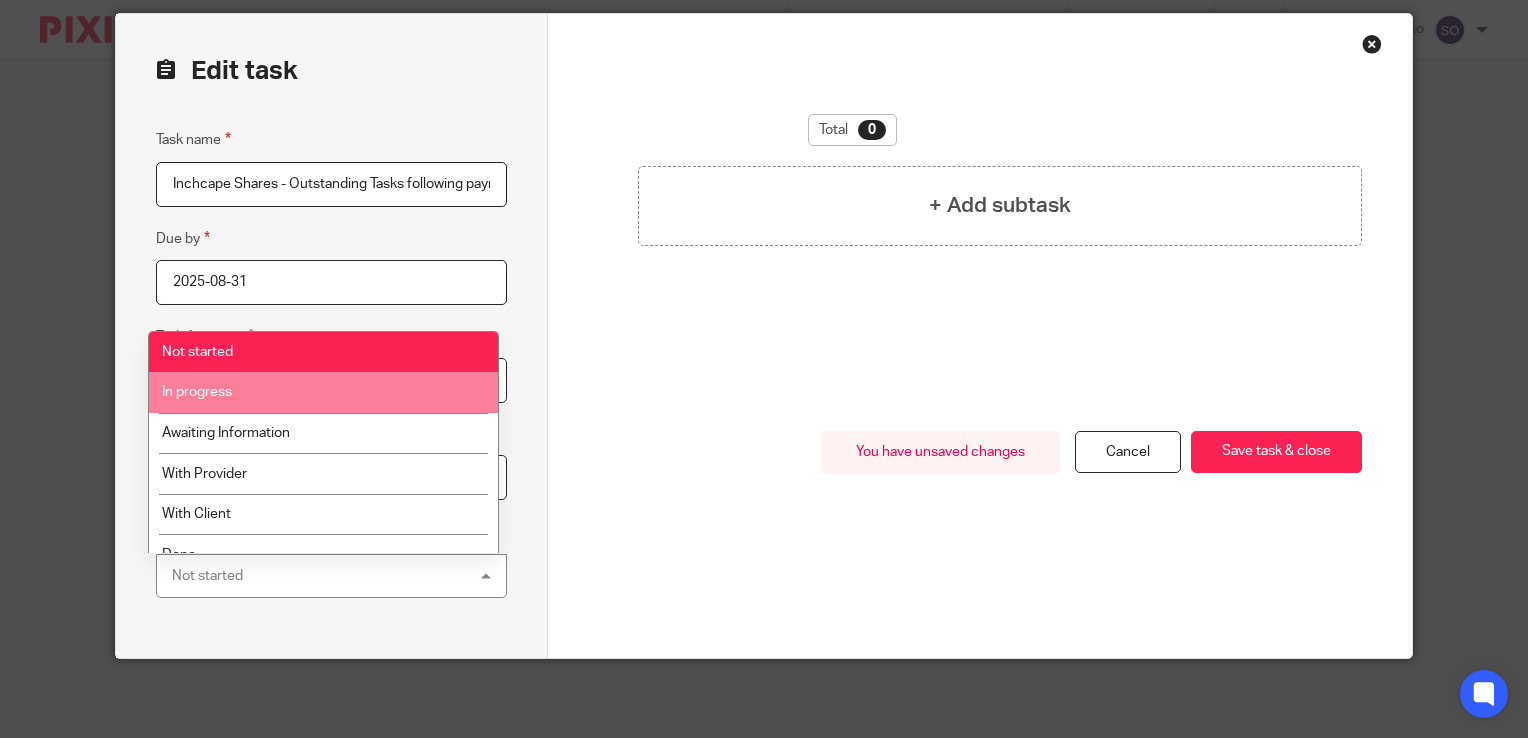 click on "In progress" at bounding box center [324, 392] 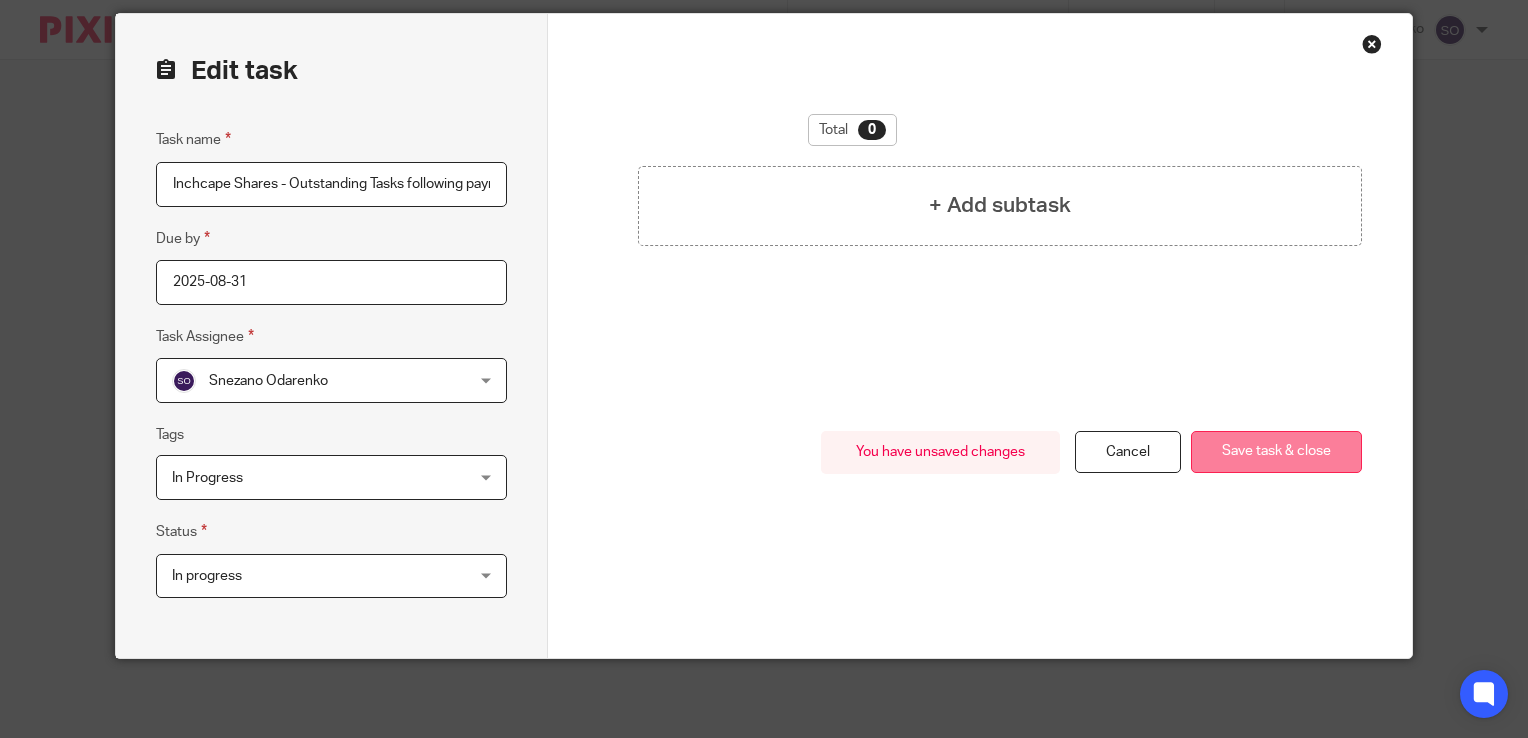 click on "Save task & close" at bounding box center [1276, 452] 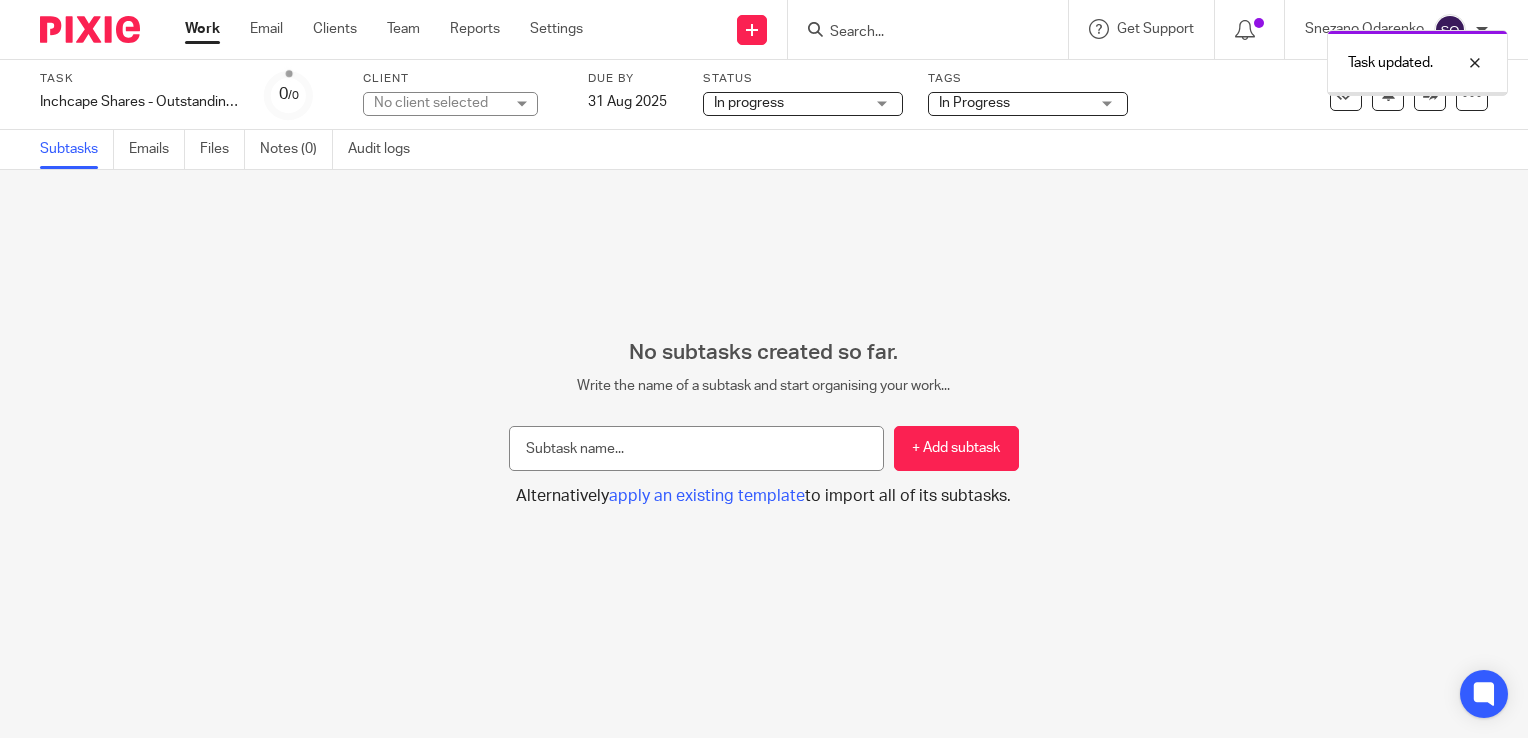 scroll, scrollTop: 0, scrollLeft: 0, axis: both 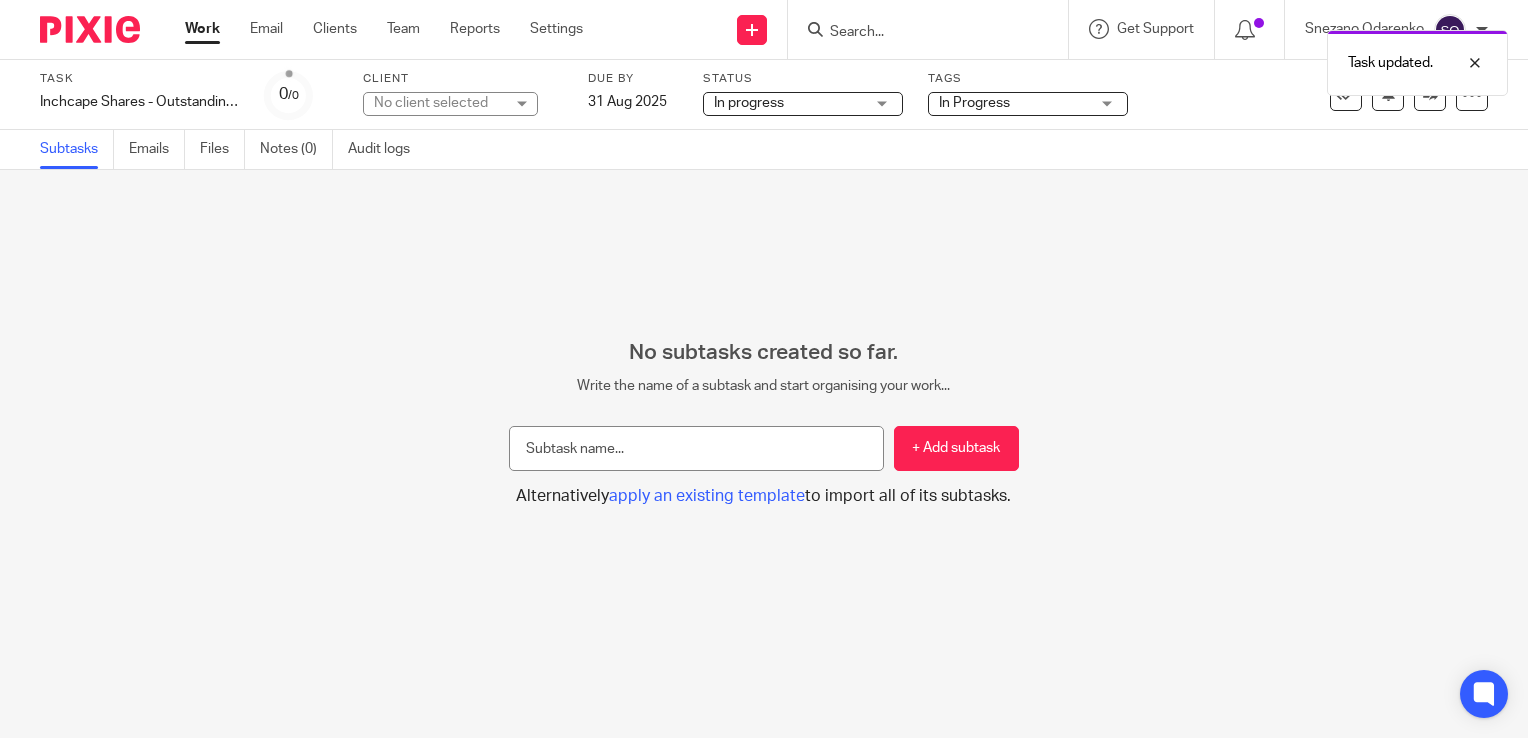 click on "Work" at bounding box center (202, 29) 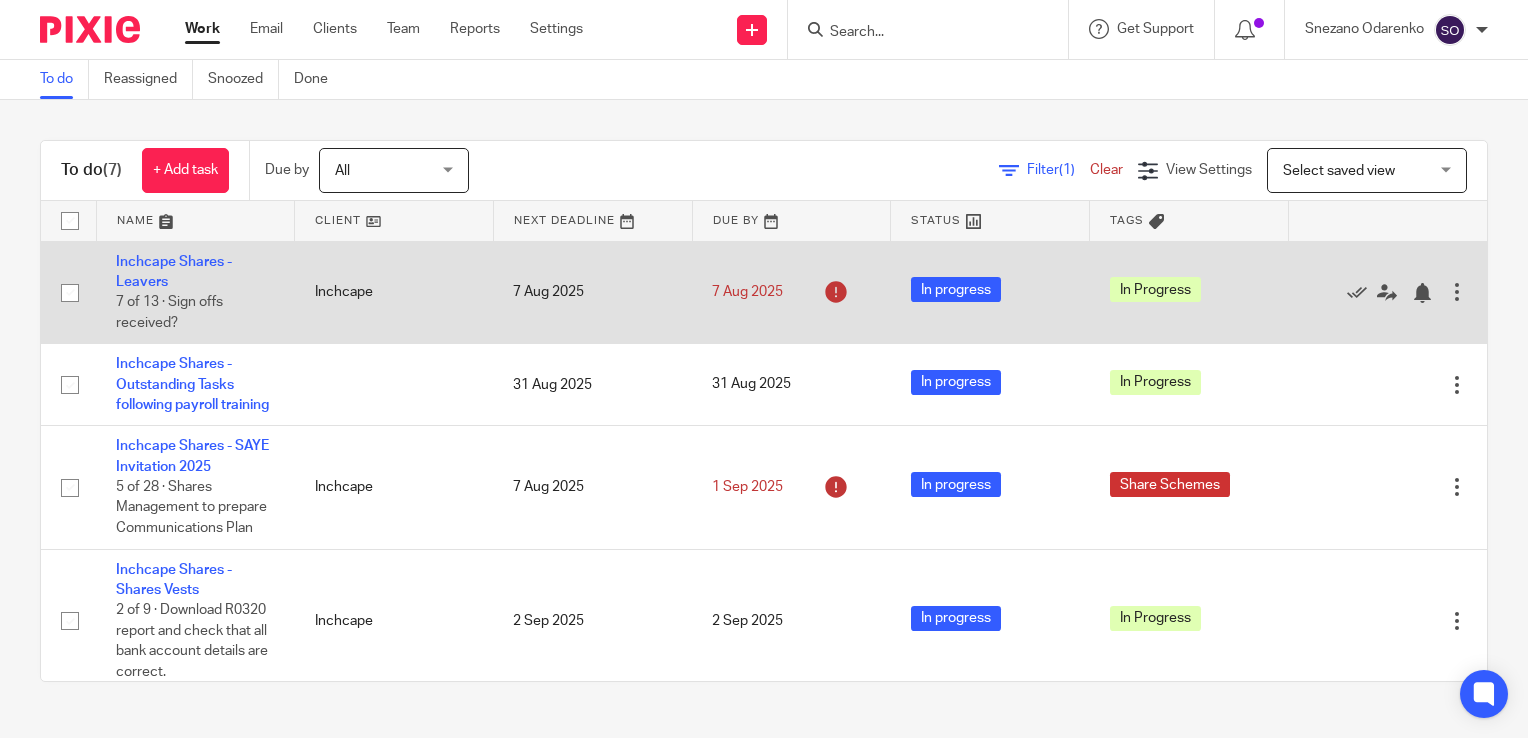 scroll, scrollTop: 0, scrollLeft: 0, axis: both 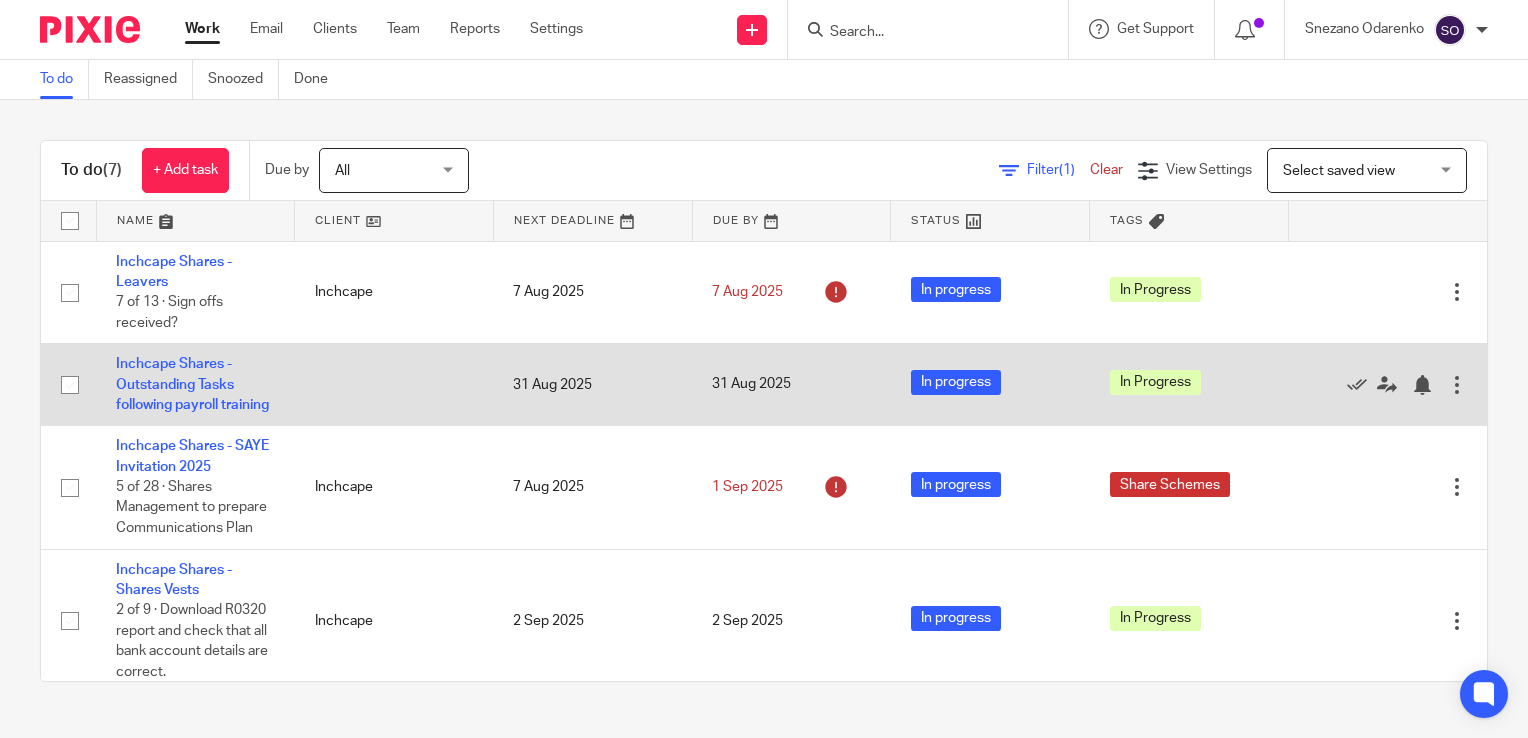 click on "Inchcape Shares - Outstanding Tasks following payroll training" at bounding box center [195, 385] 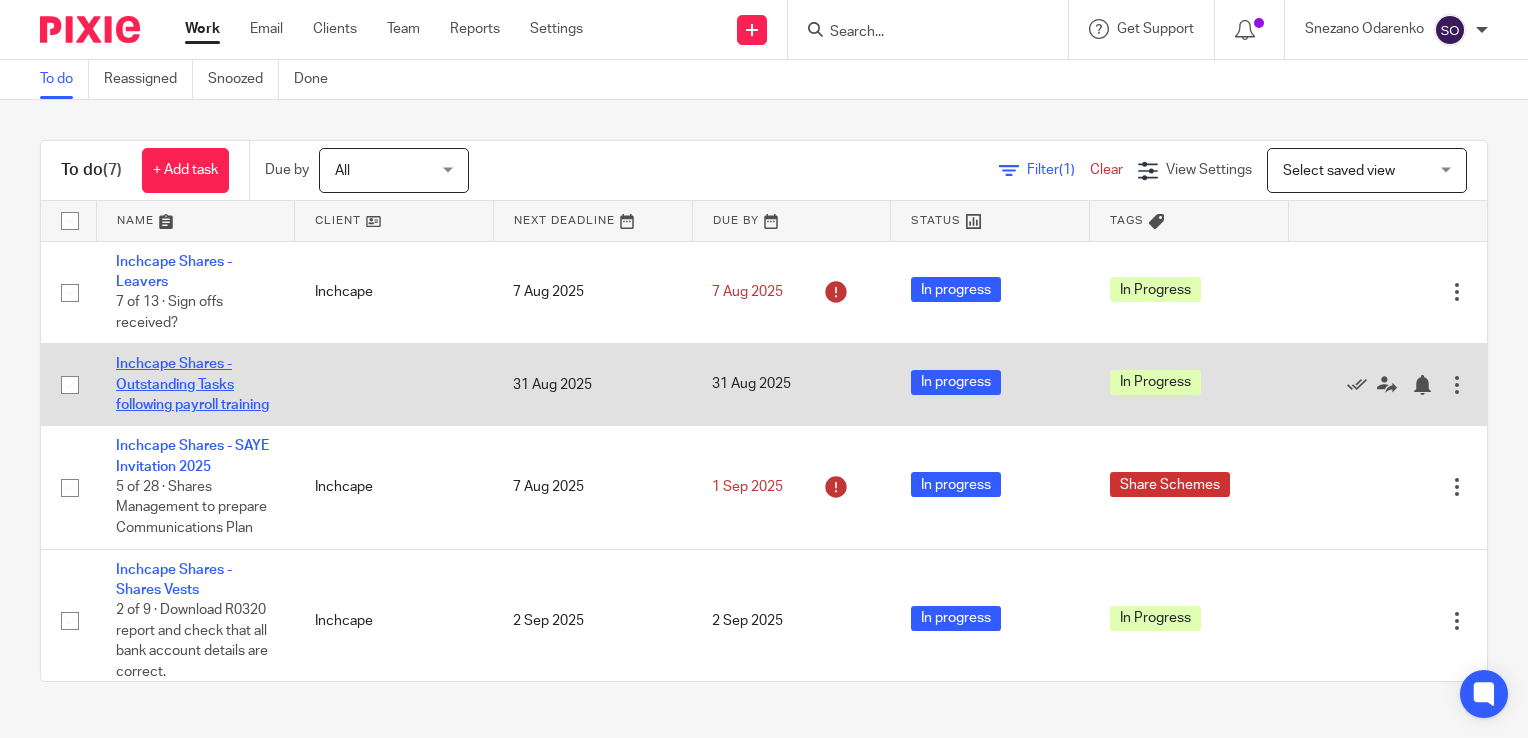 click on "Inchcape Shares - Outstanding Tasks following payroll training" at bounding box center [192, 384] 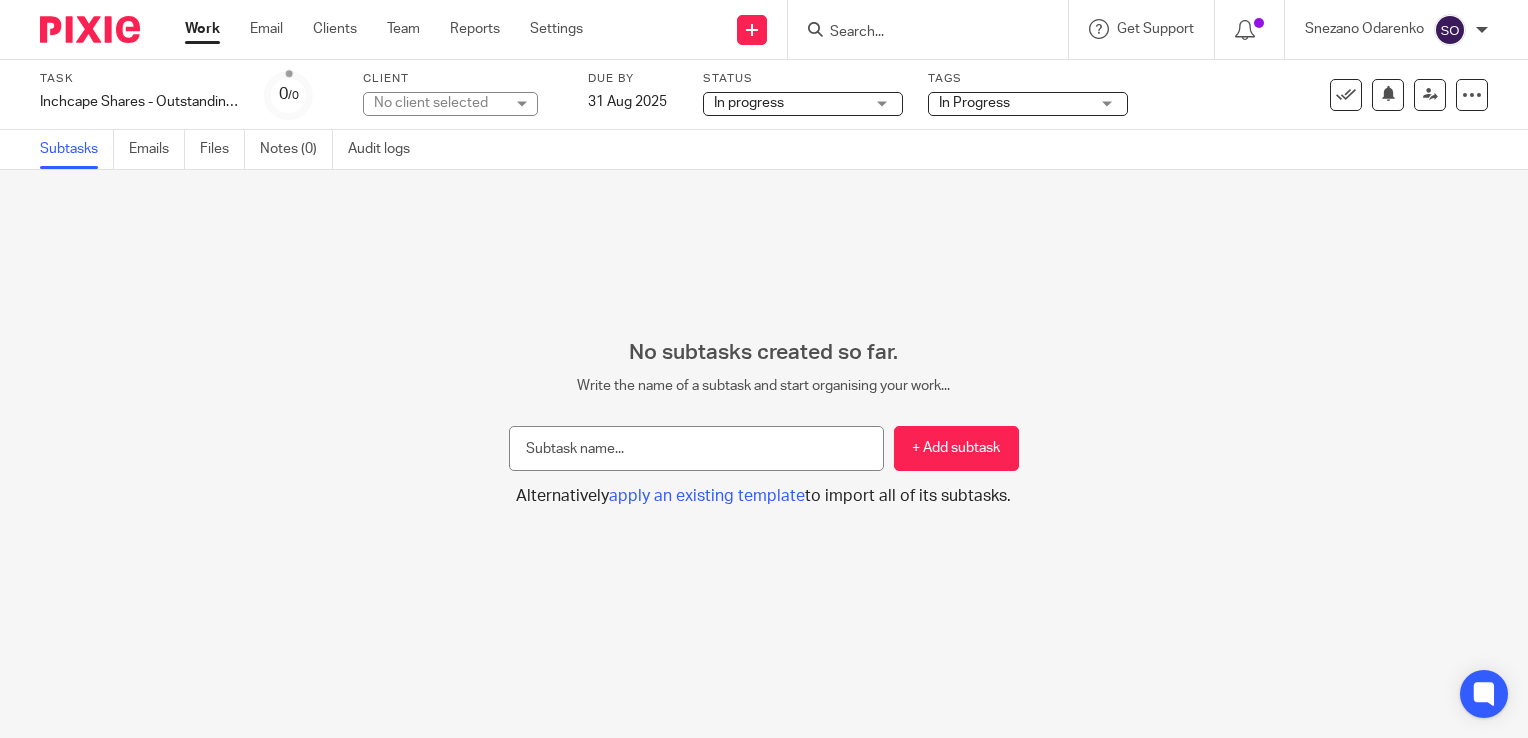 scroll, scrollTop: 0, scrollLeft: 0, axis: both 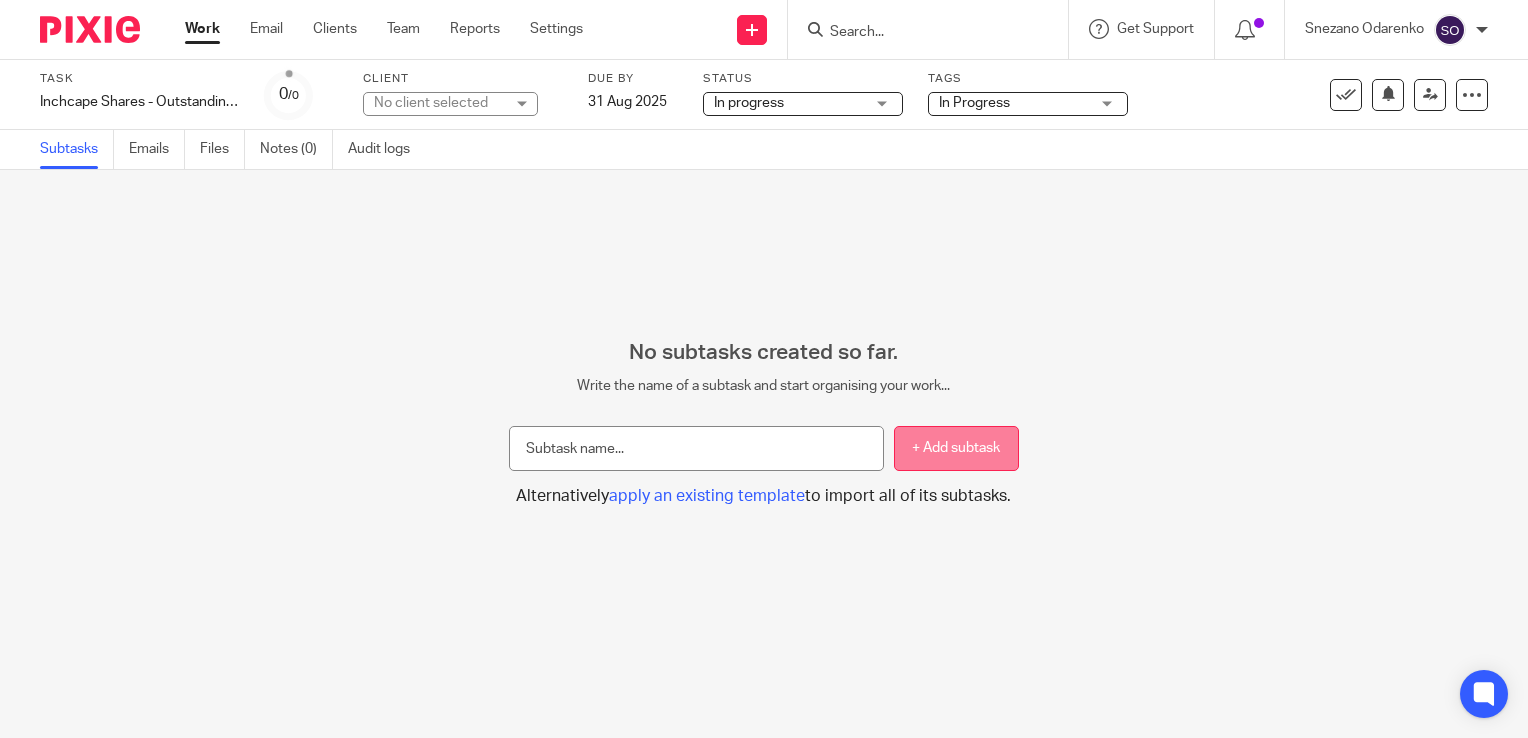 click on "+ Add subtask" at bounding box center (956, 448) 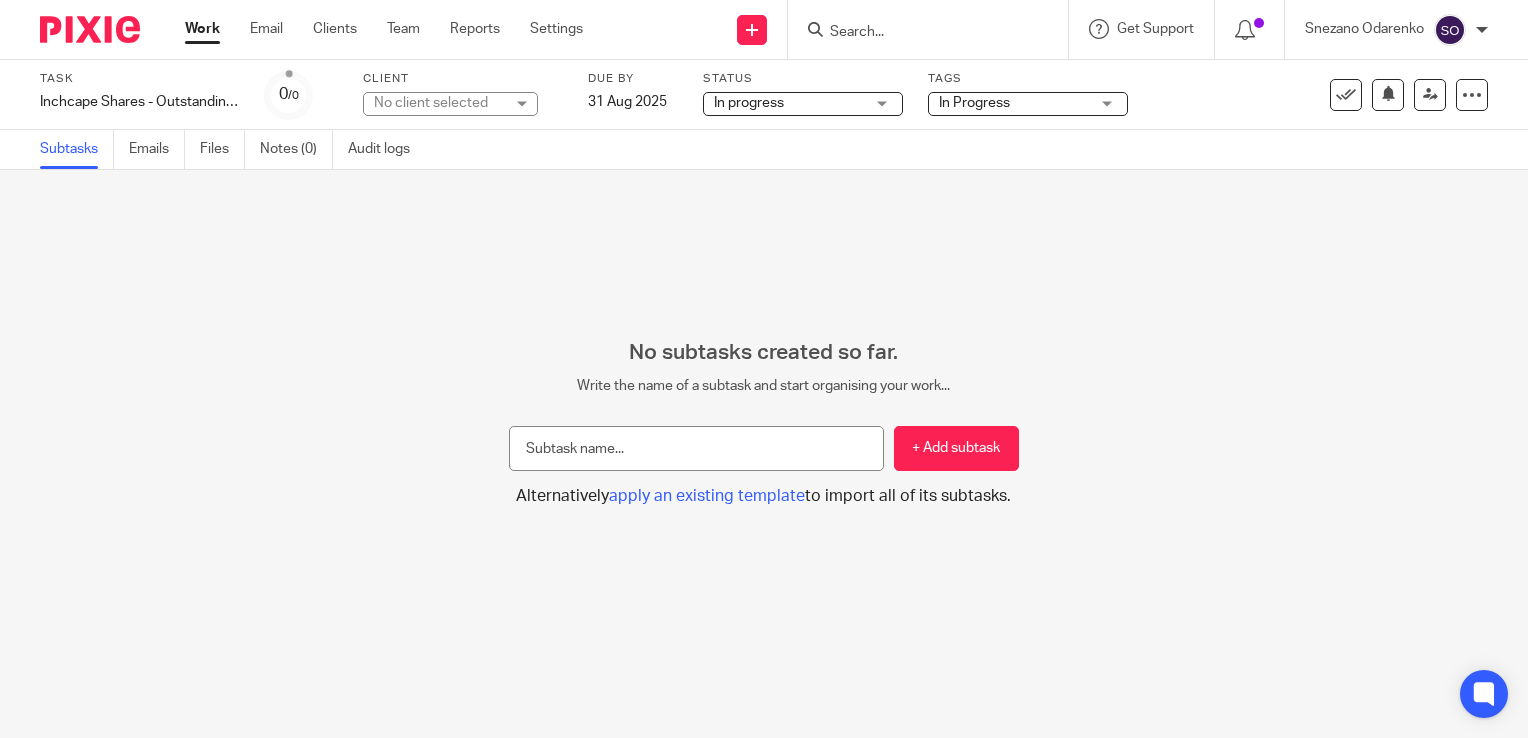 click on "+ Add subtask
Alternatively   apply an existing template  to import all of its subtasks." at bounding box center [763, 451] 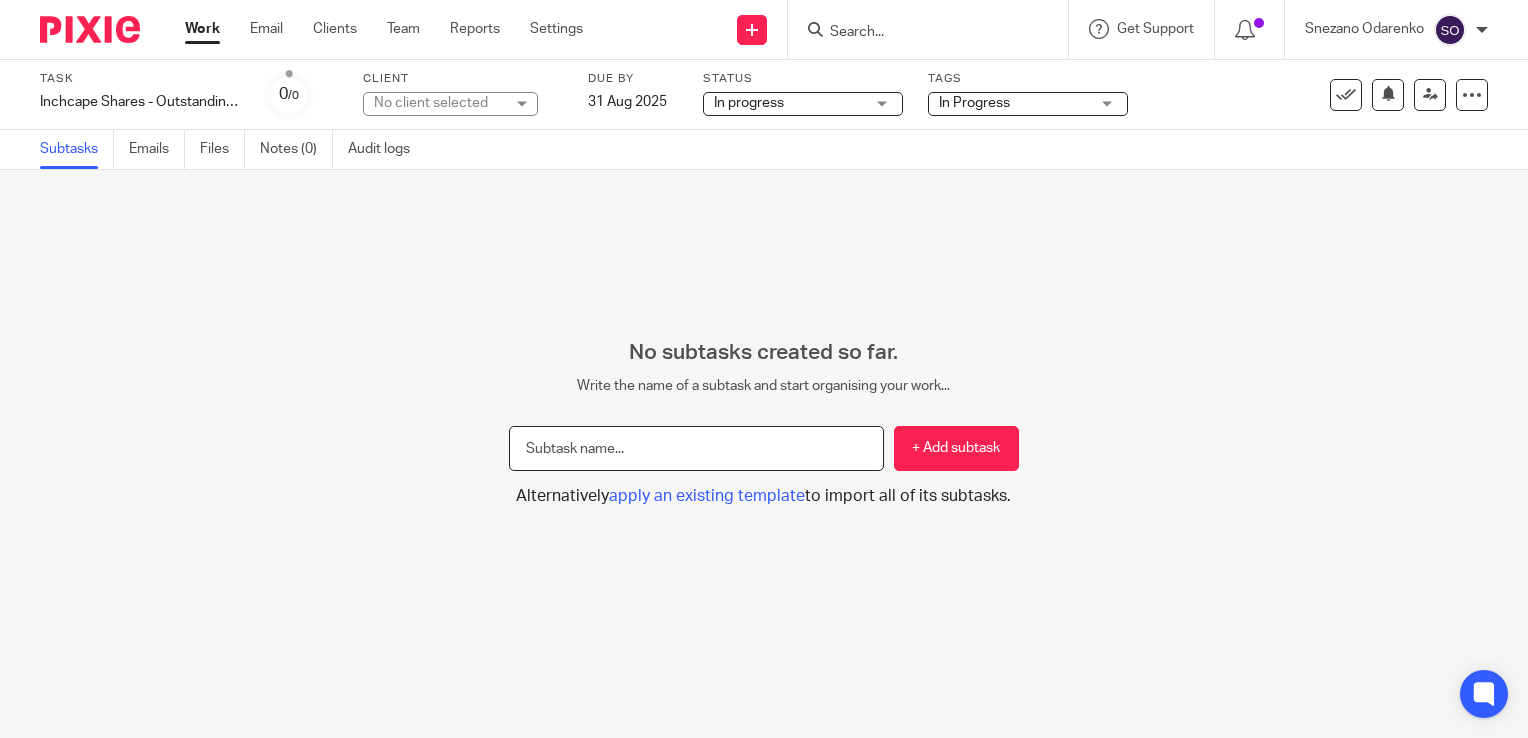 click at bounding box center [696, 448] 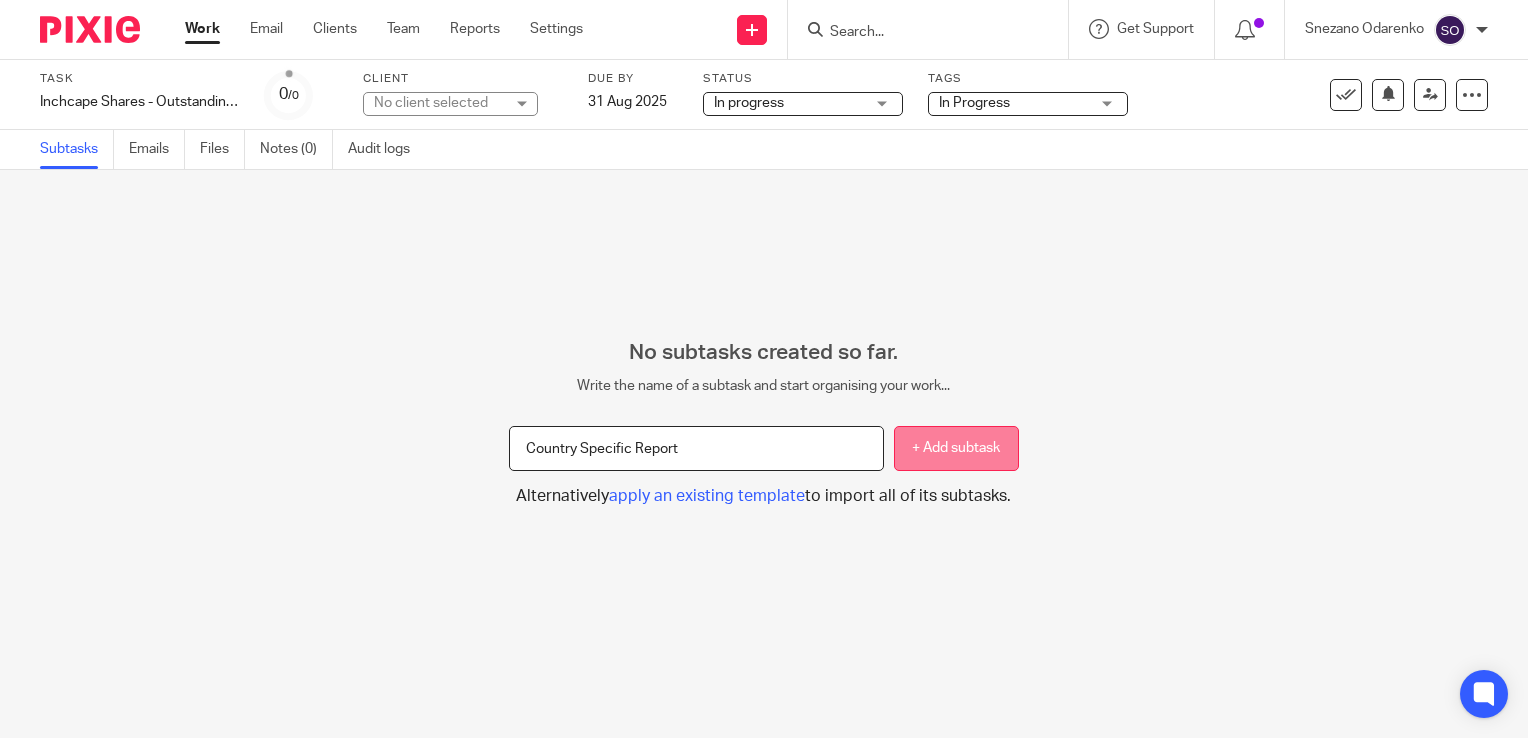 type on "Country Specific Report" 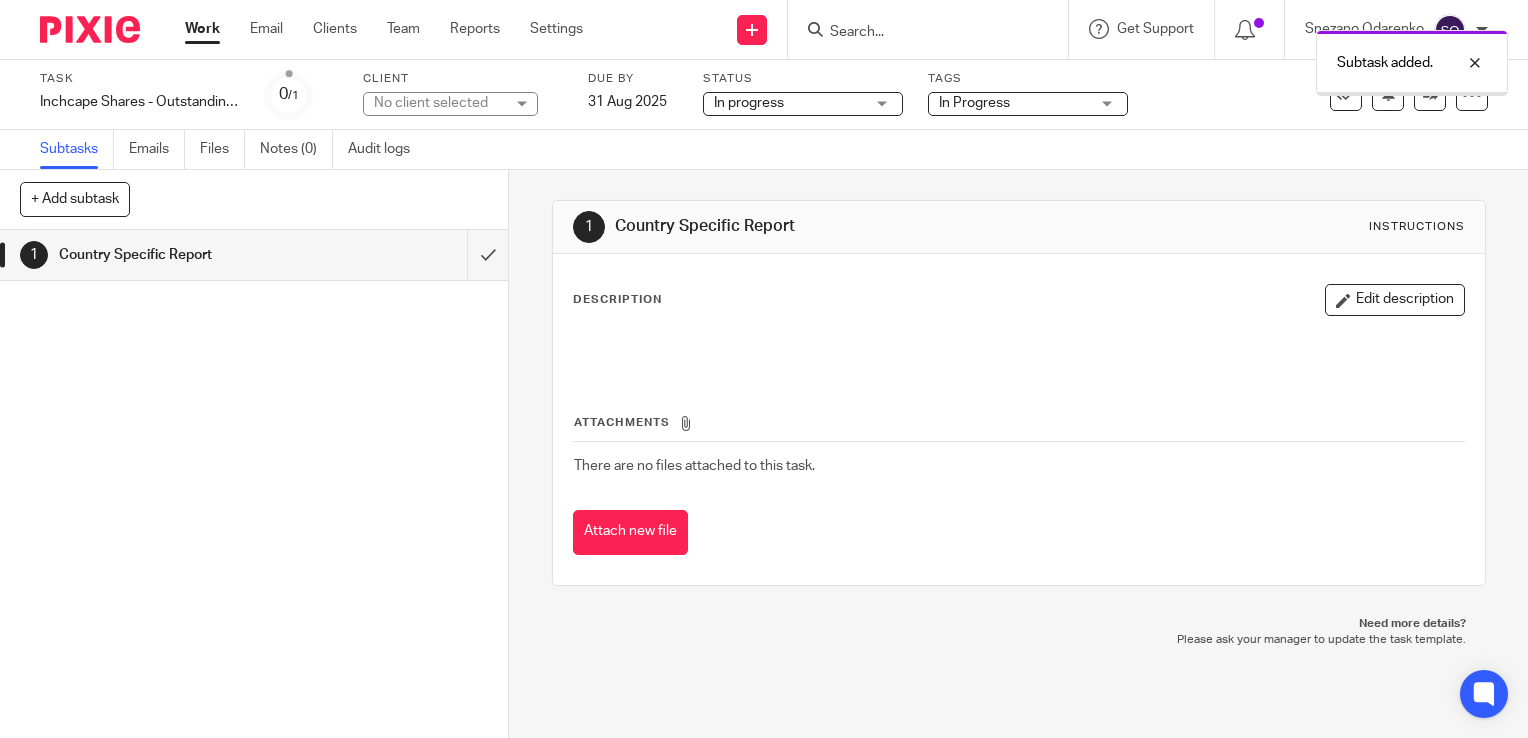 scroll, scrollTop: 0, scrollLeft: 0, axis: both 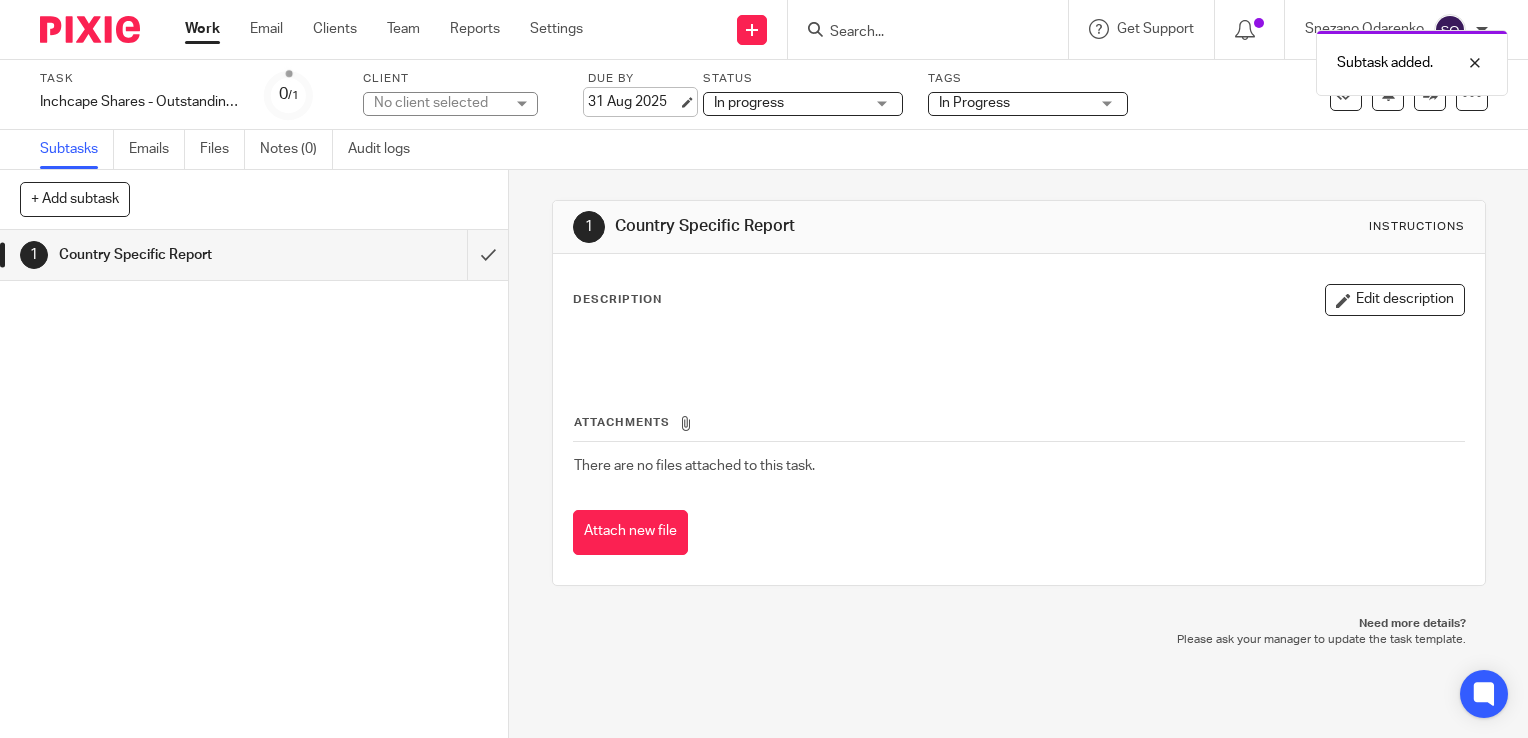 click on "31 Aug 2025" at bounding box center (633, 102) 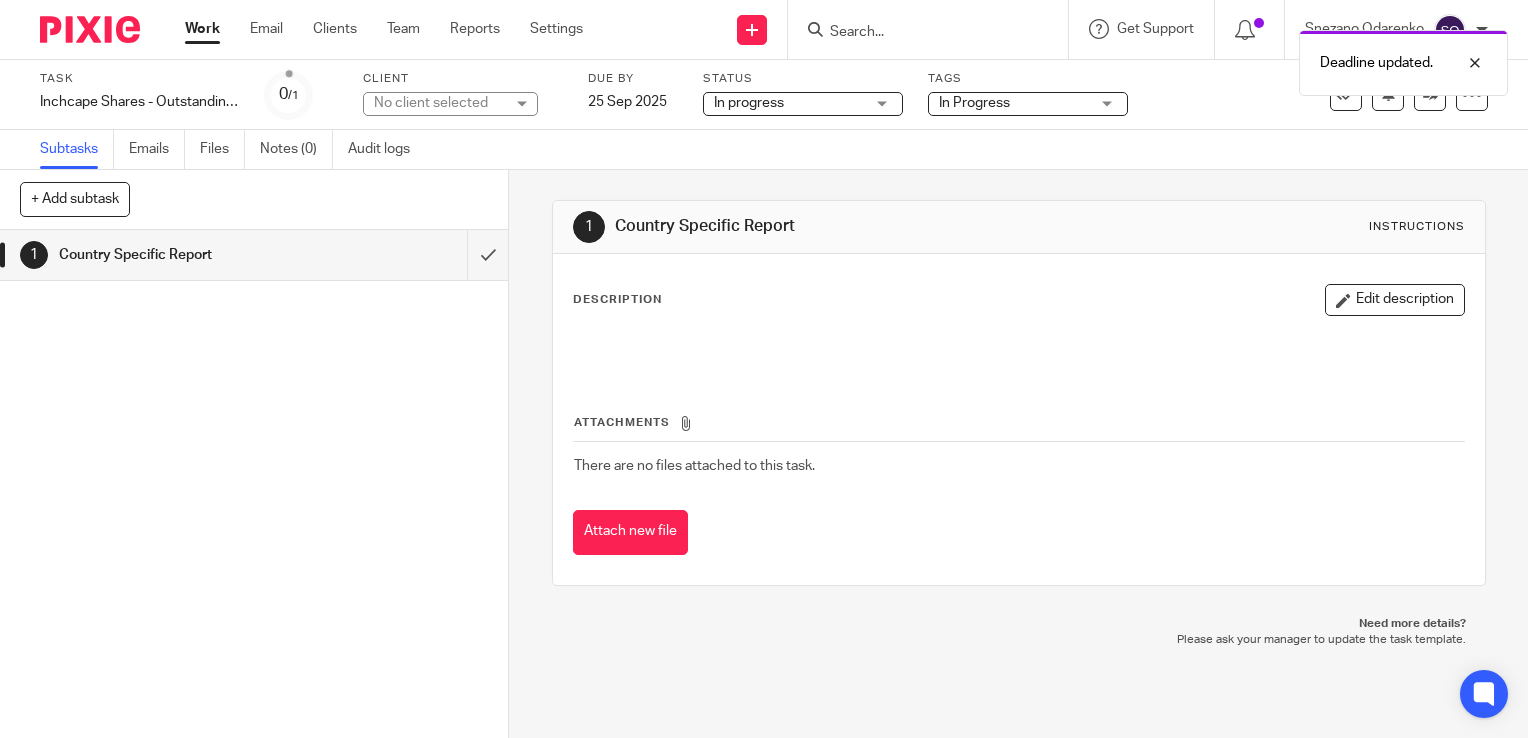click on "1
Country Specific Report
Instructions
Description
Edit description
Attachments     There are no files attached to this task.   Attach new file" at bounding box center [1019, 393] 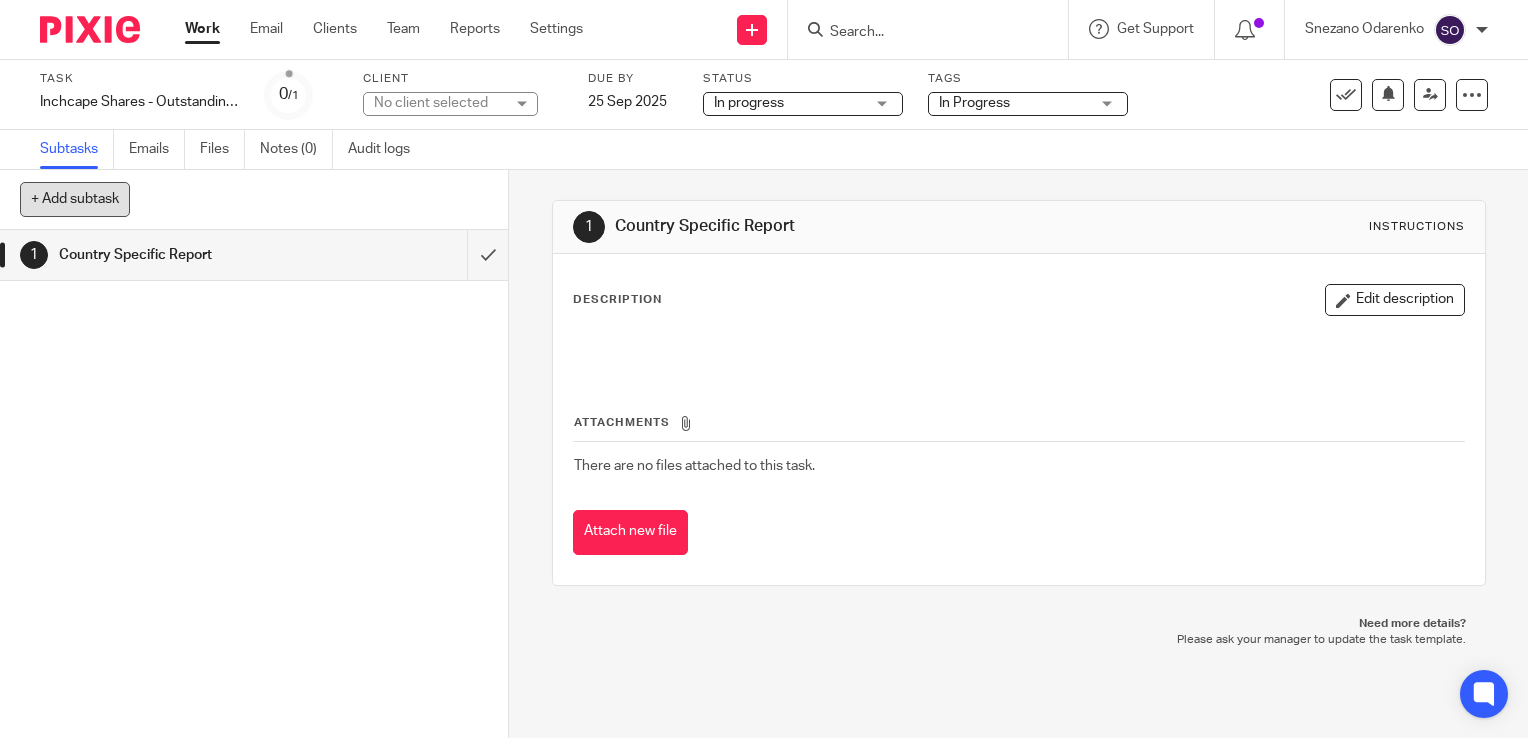 click on "+ Add subtask" at bounding box center [75, 199] 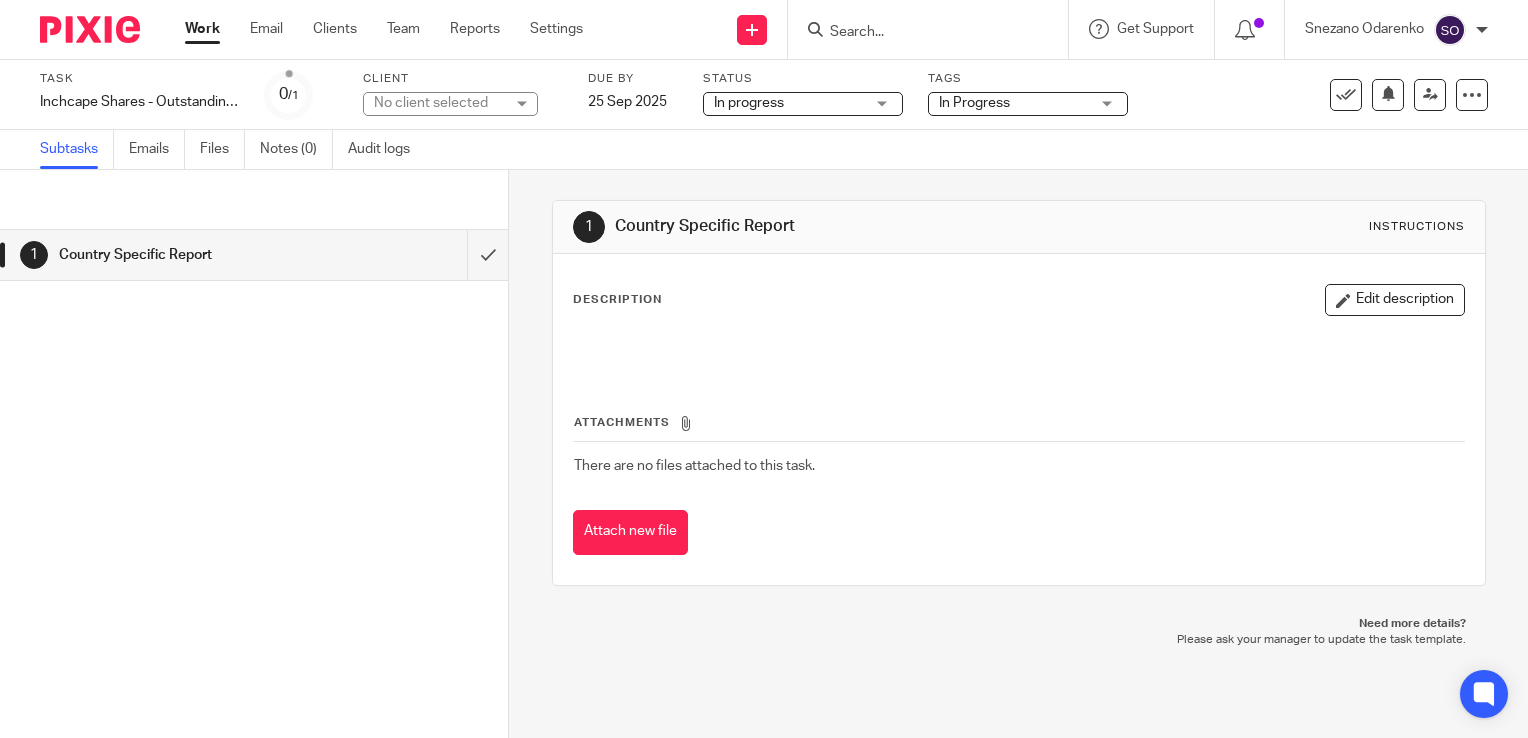 click on "1
Country Specific Report" at bounding box center [254, 484] 